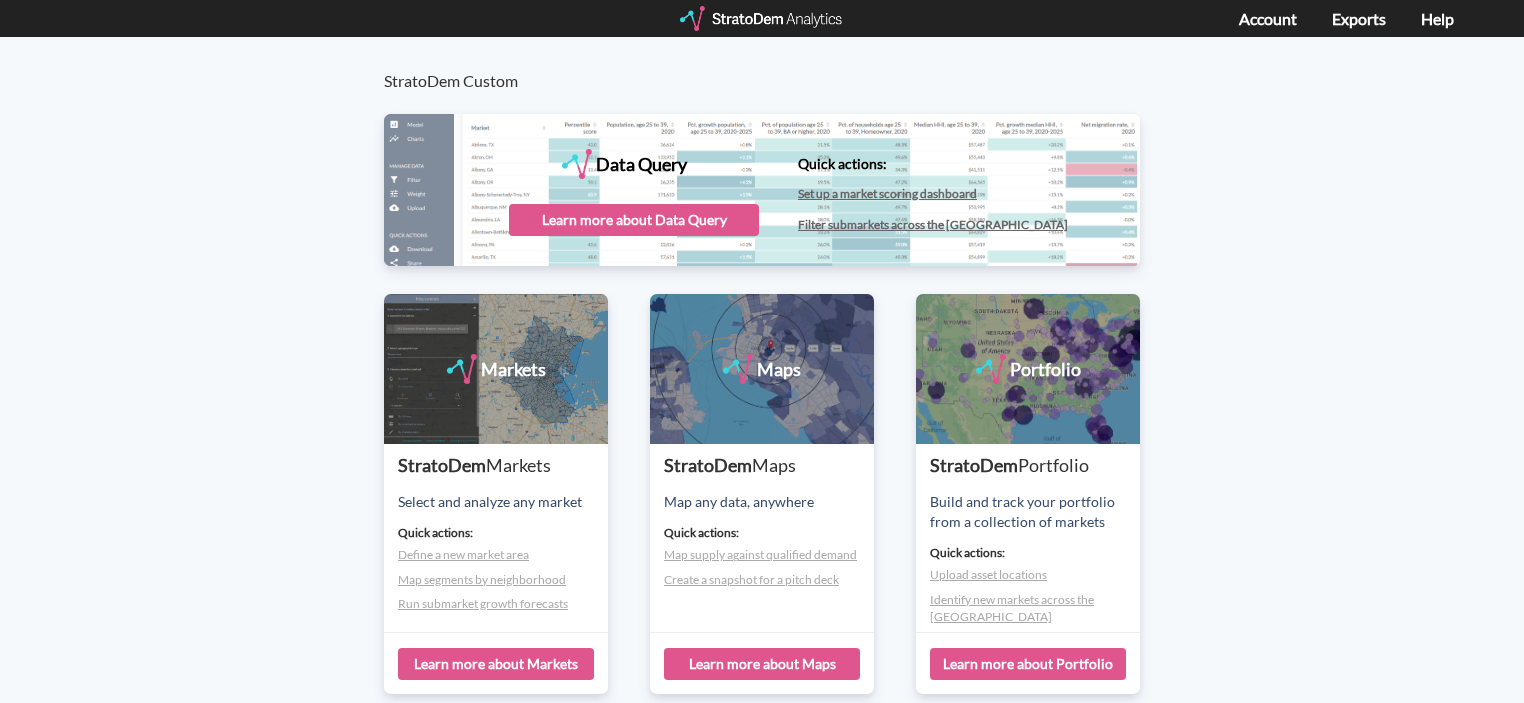 scroll, scrollTop: 0, scrollLeft: 0, axis: both 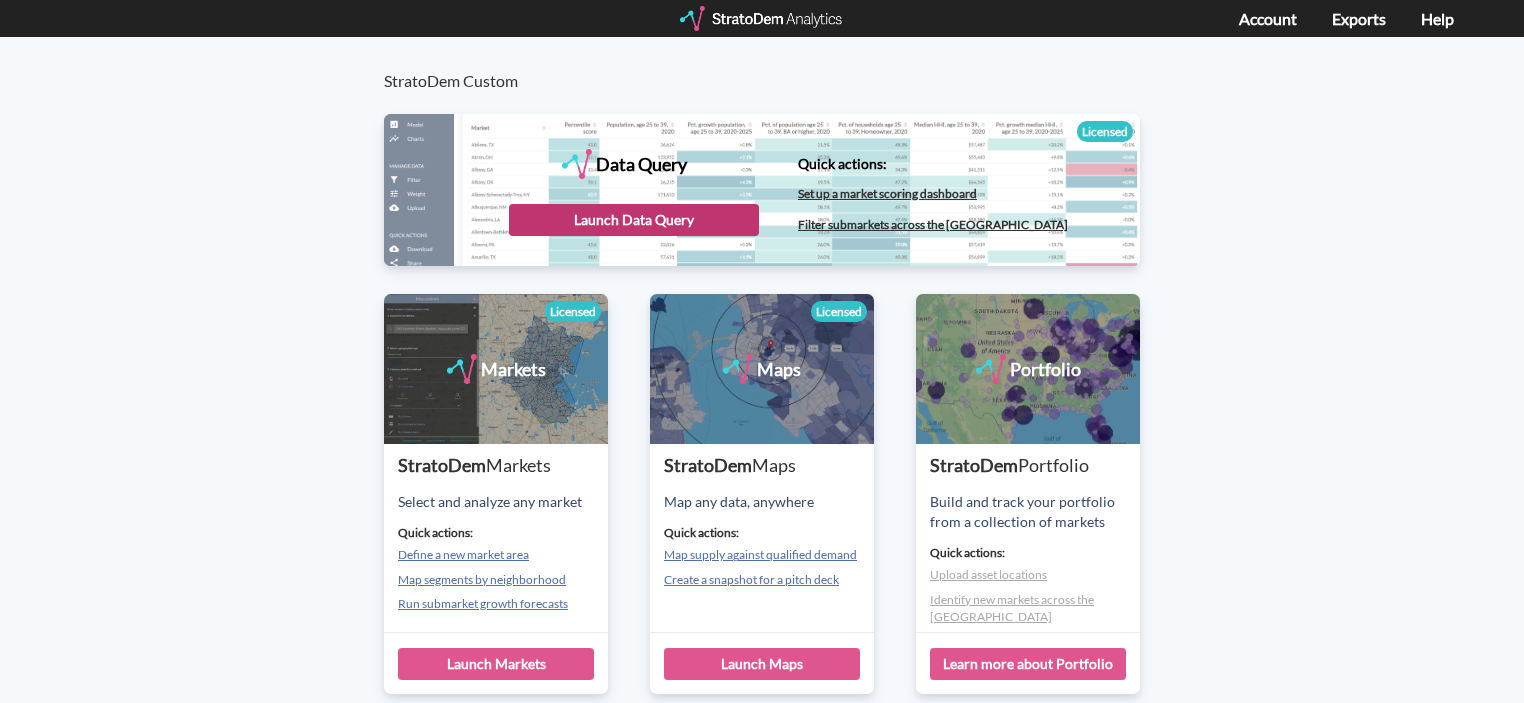 click on "Launch Data Query" at bounding box center [634, 220] 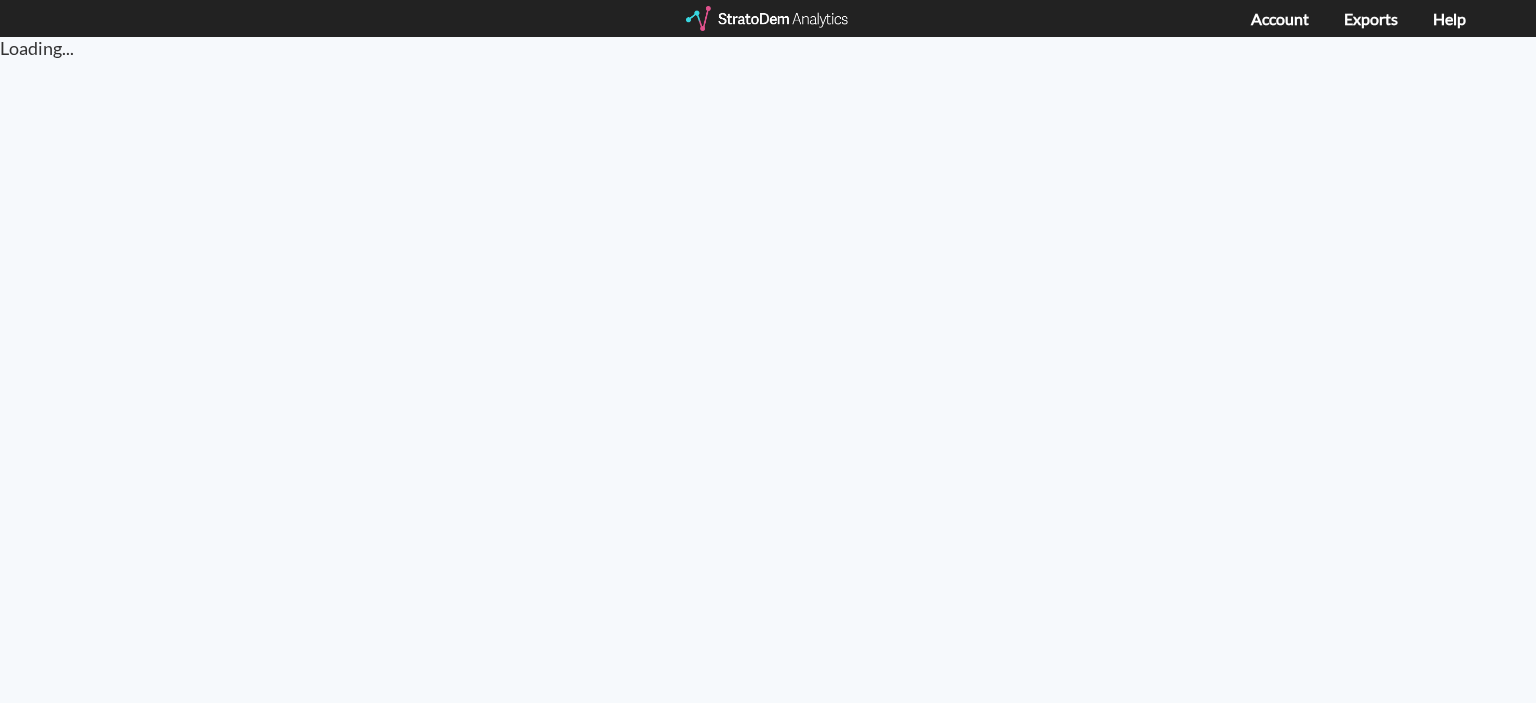 scroll, scrollTop: 0, scrollLeft: 0, axis: both 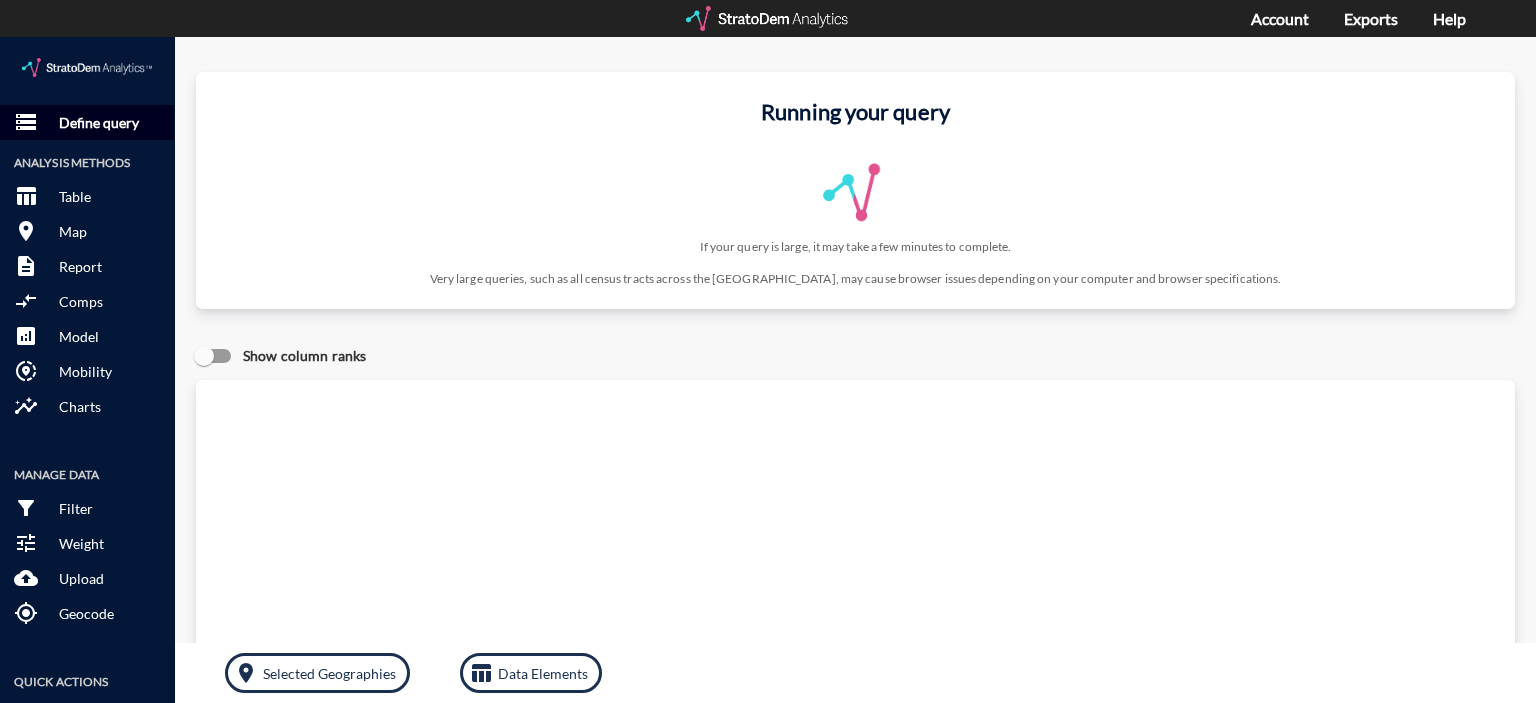 click on "Define query" 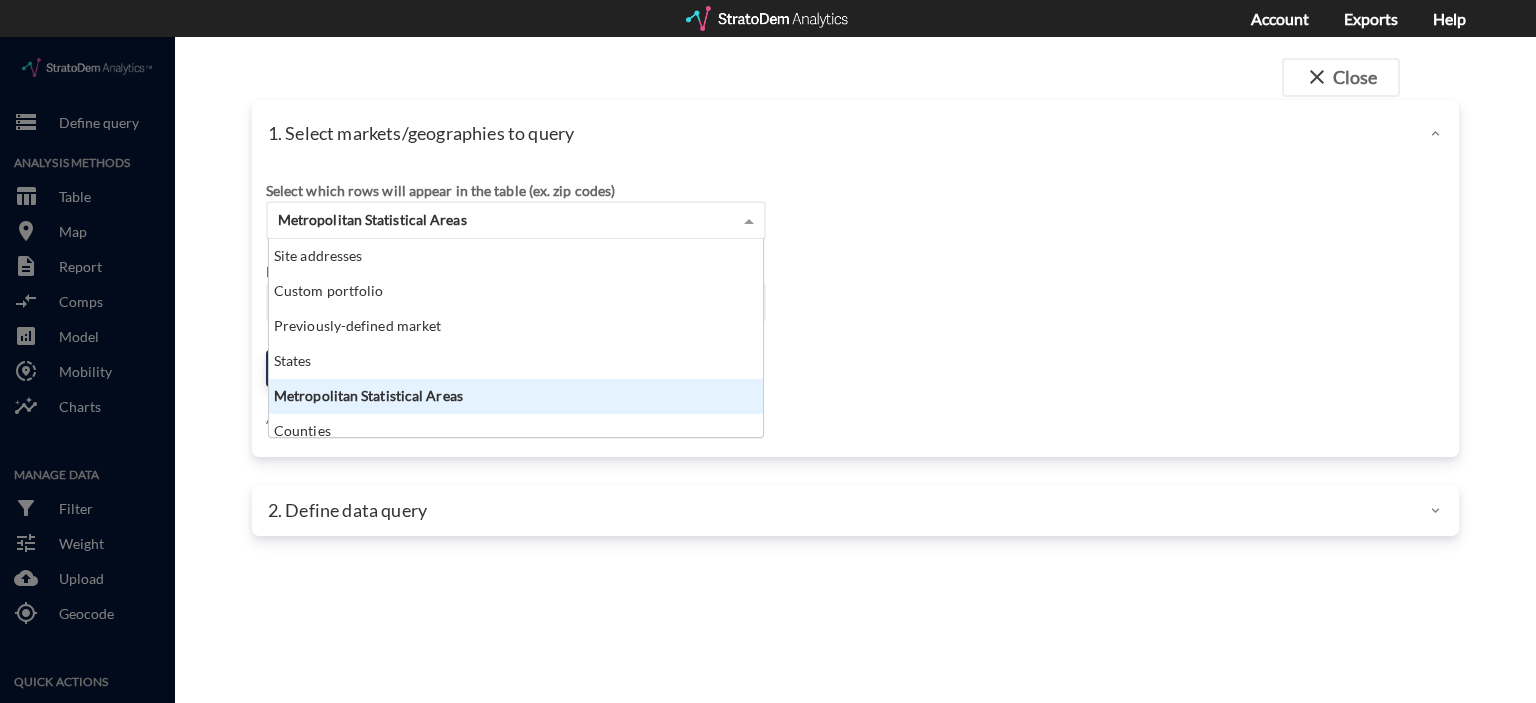 click on "Metropolitan Statistical Areas" 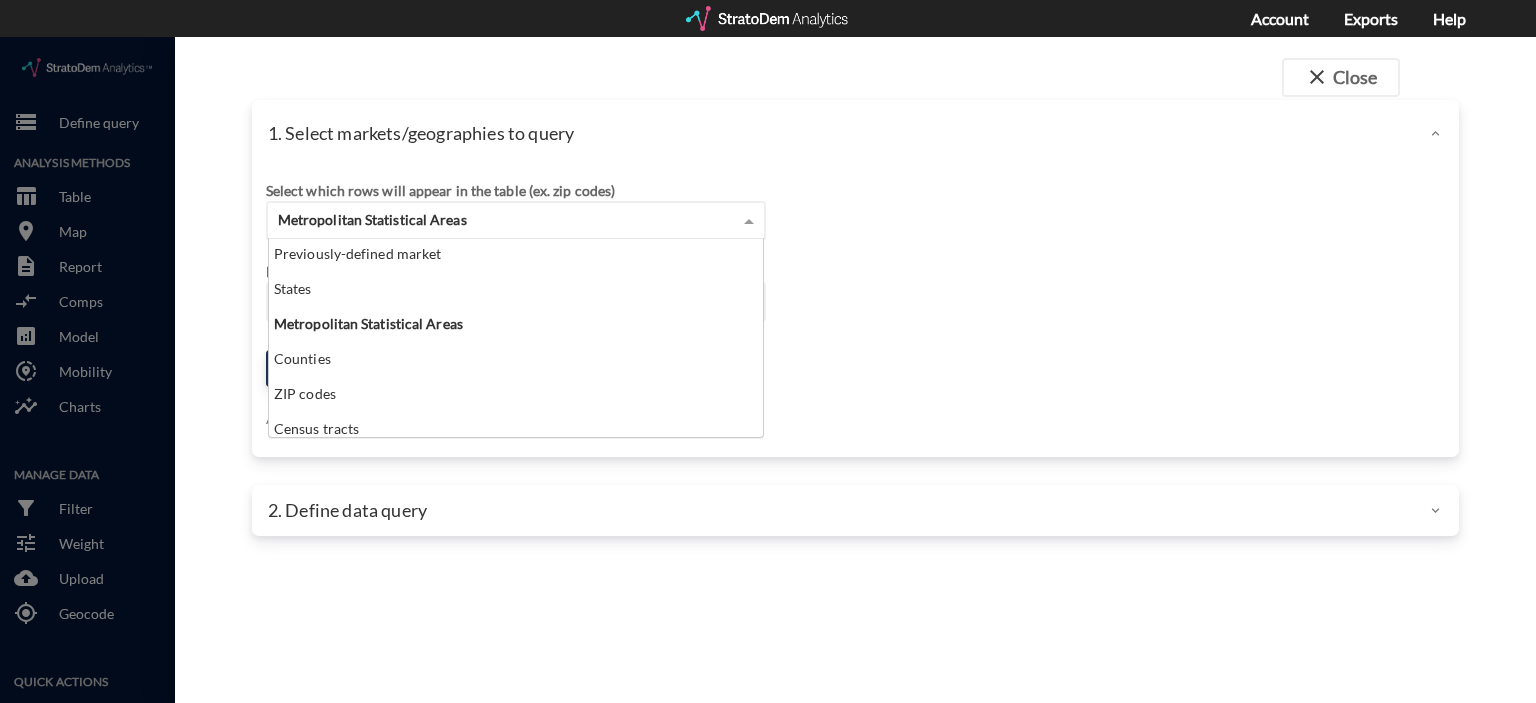 scroll, scrollTop: 80, scrollLeft: 0, axis: vertical 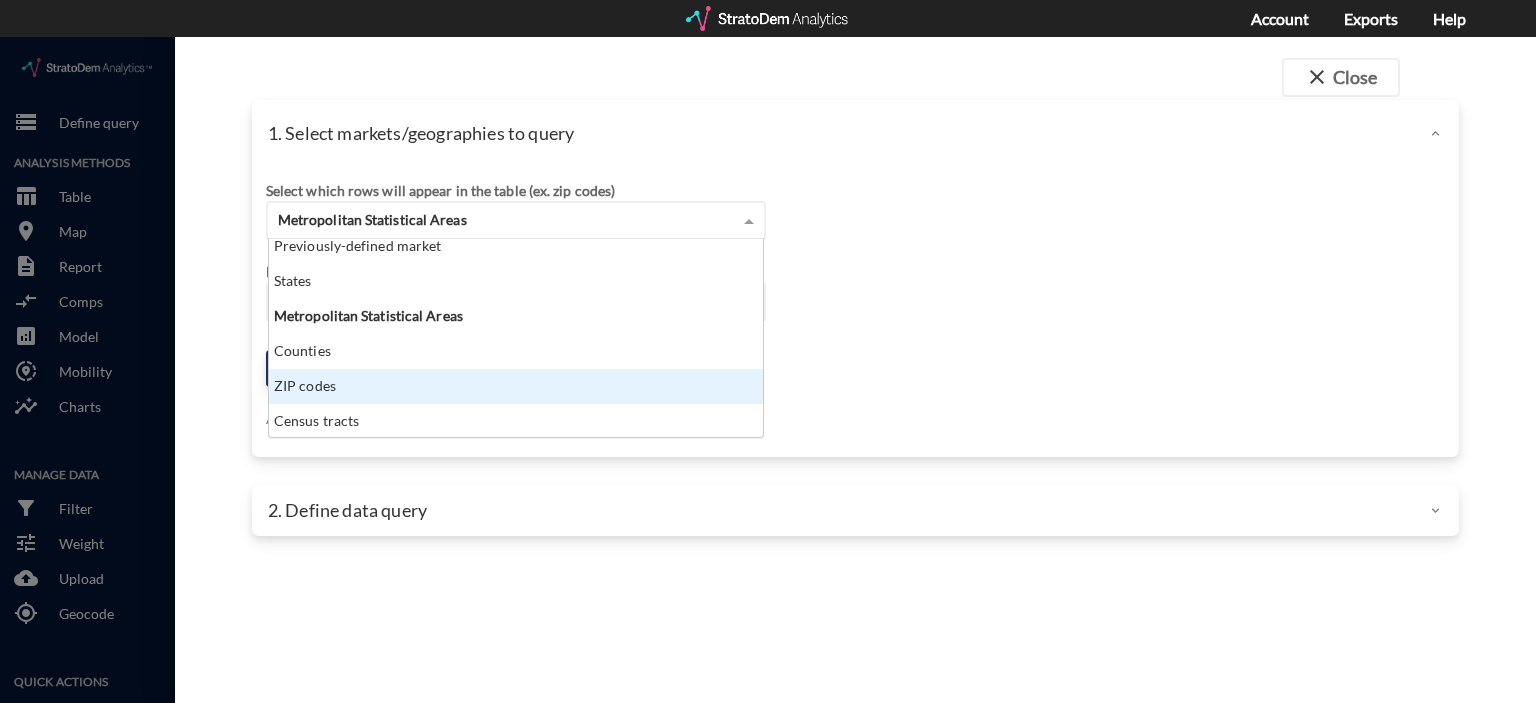 click on "ZIP codes" 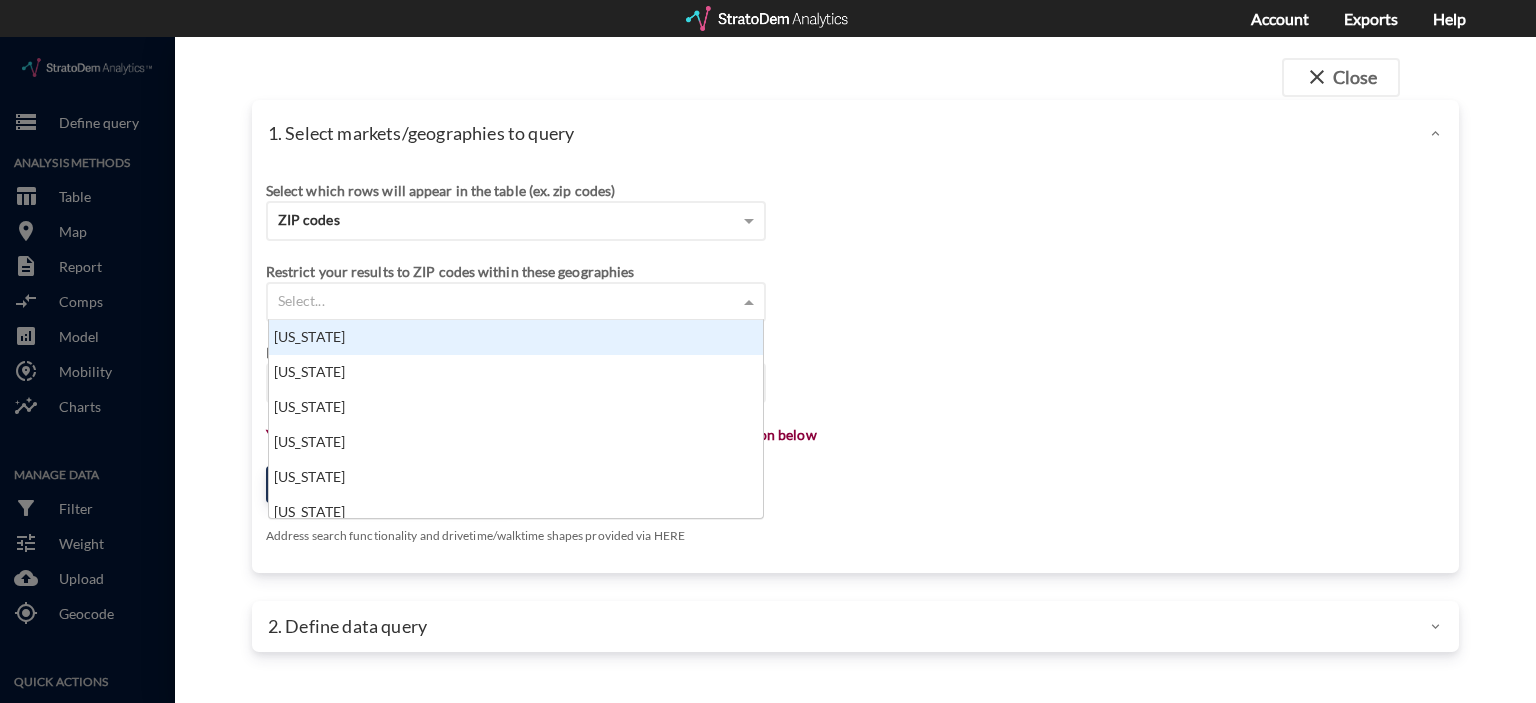 click on "Select..." 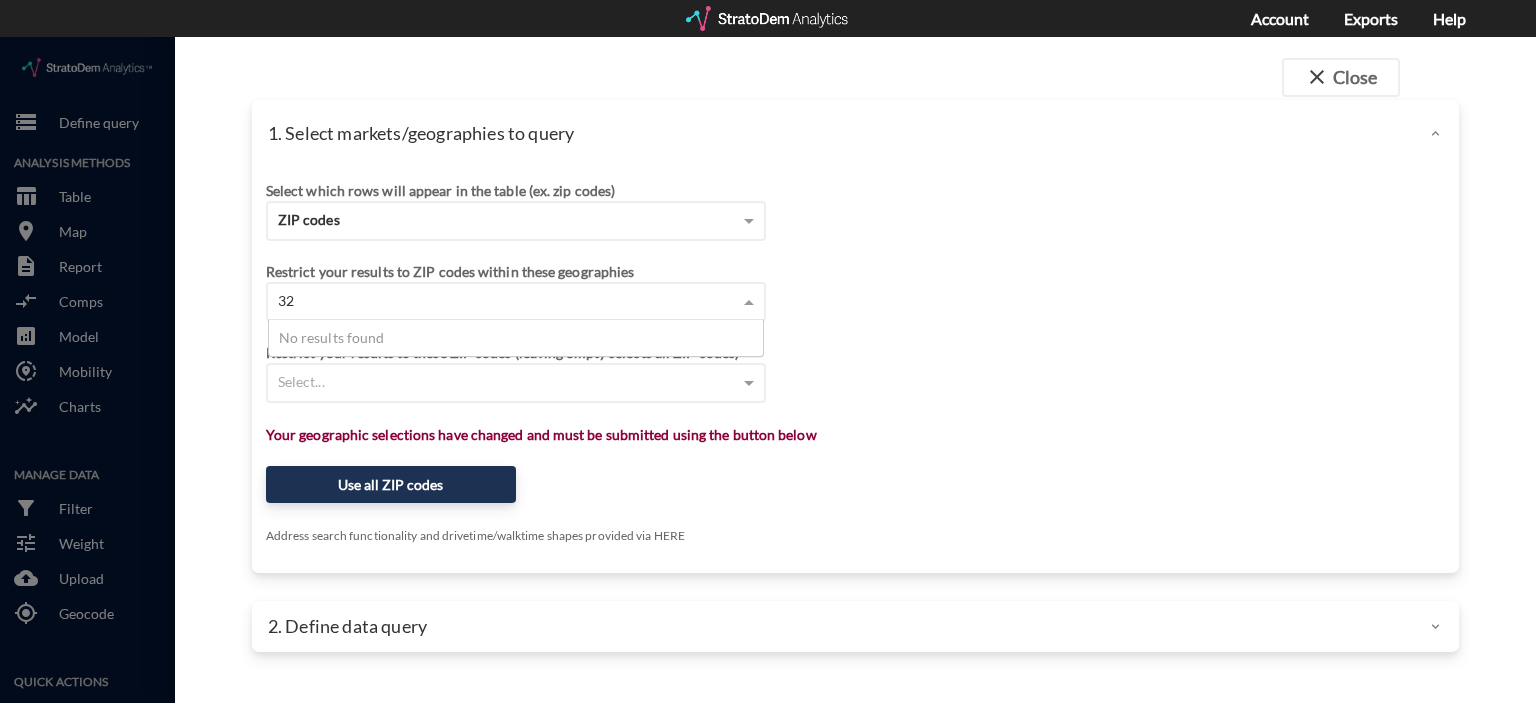 type on "3" 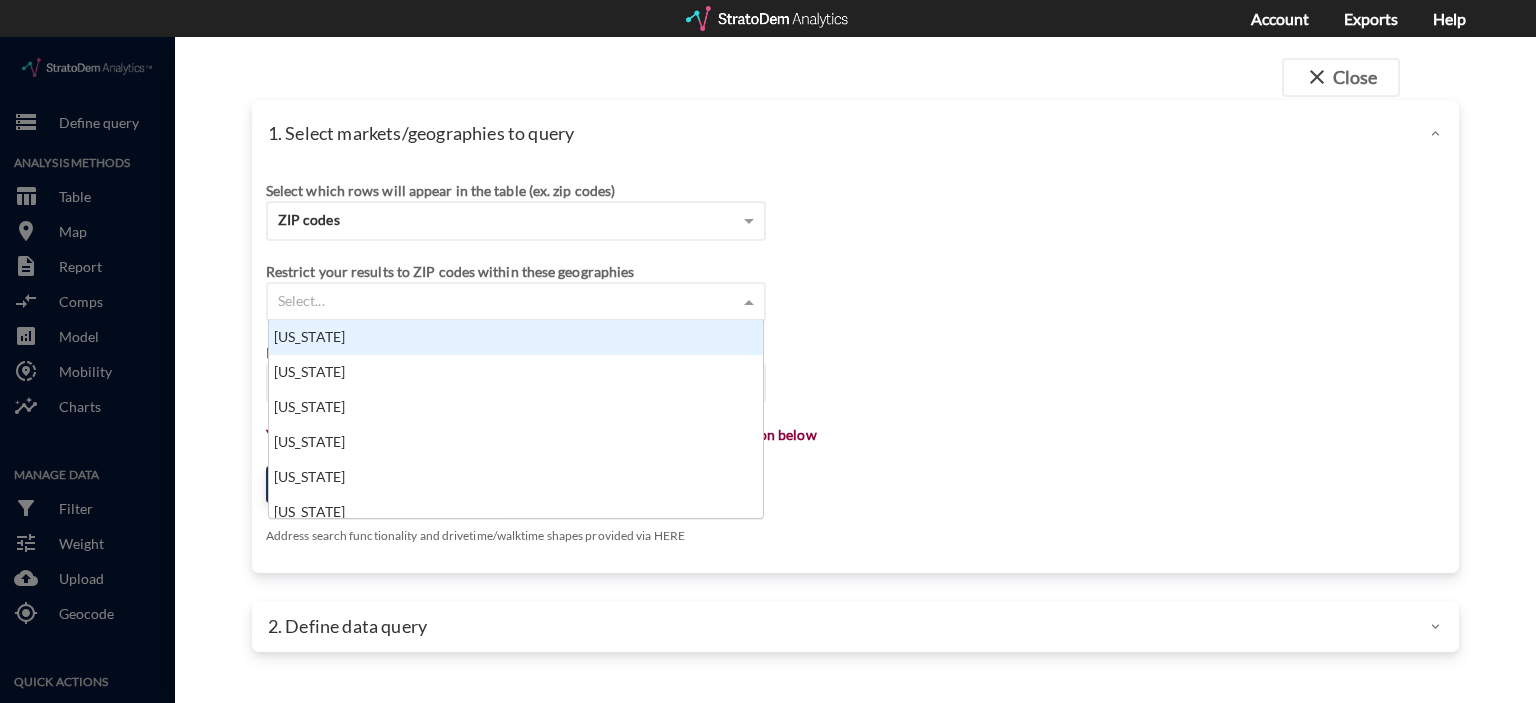 scroll, scrollTop: 16, scrollLeft: 12, axis: both 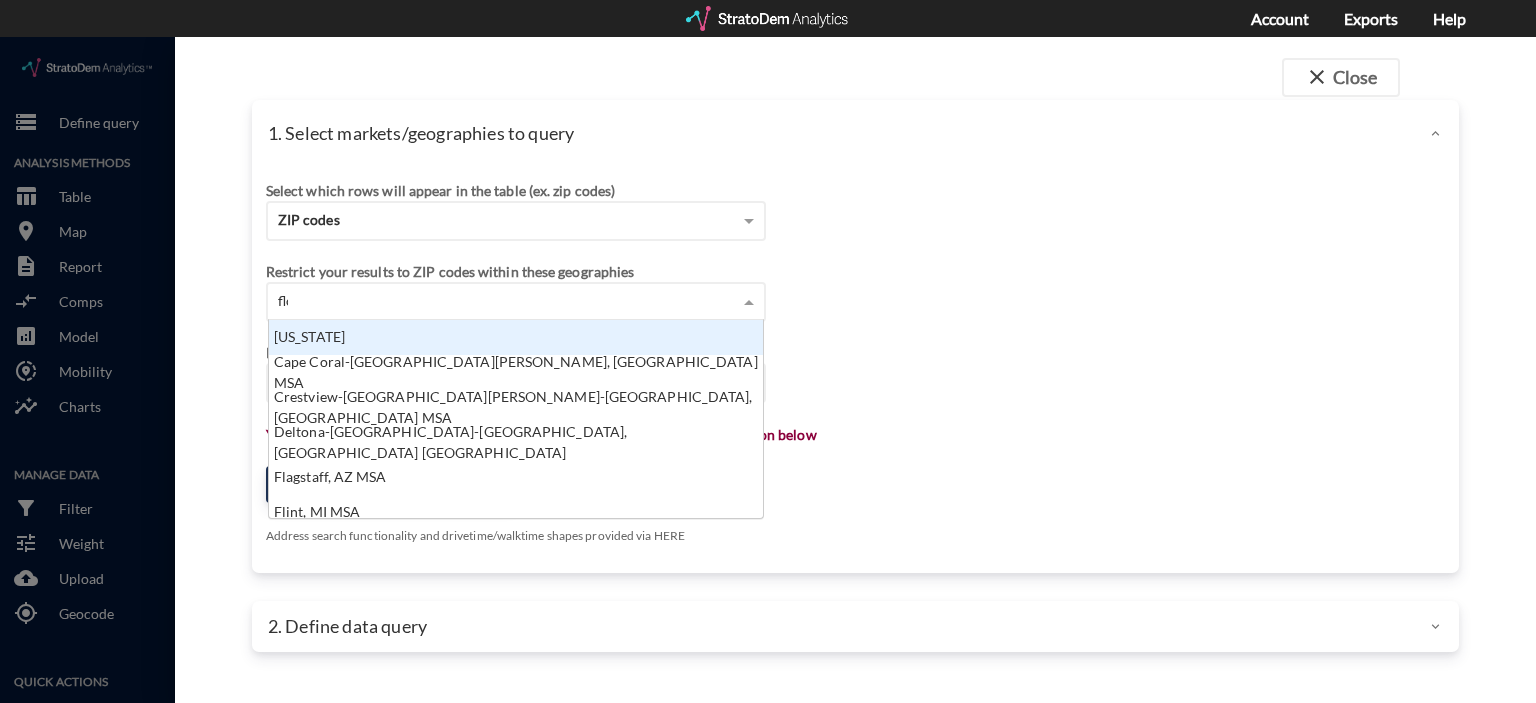 type on "flor" 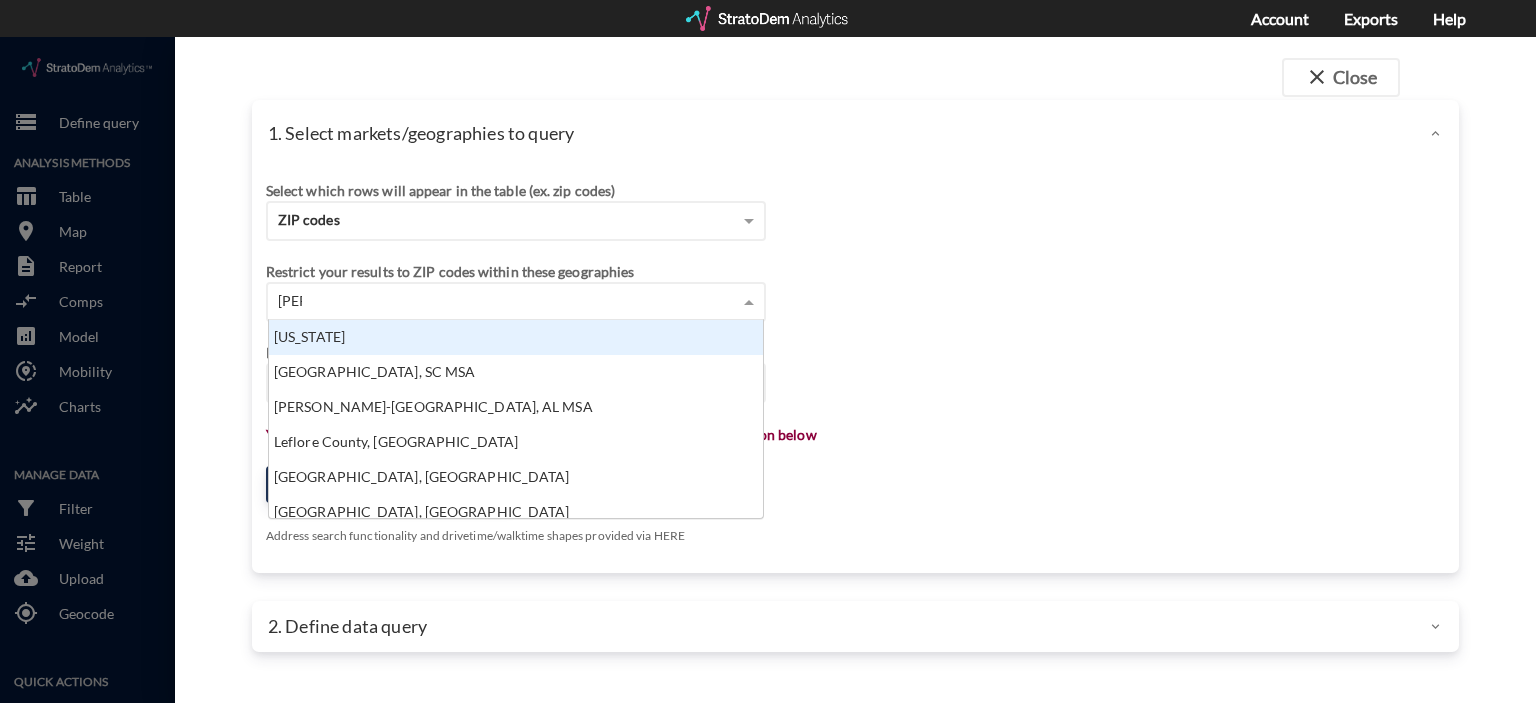 click on "Florida" 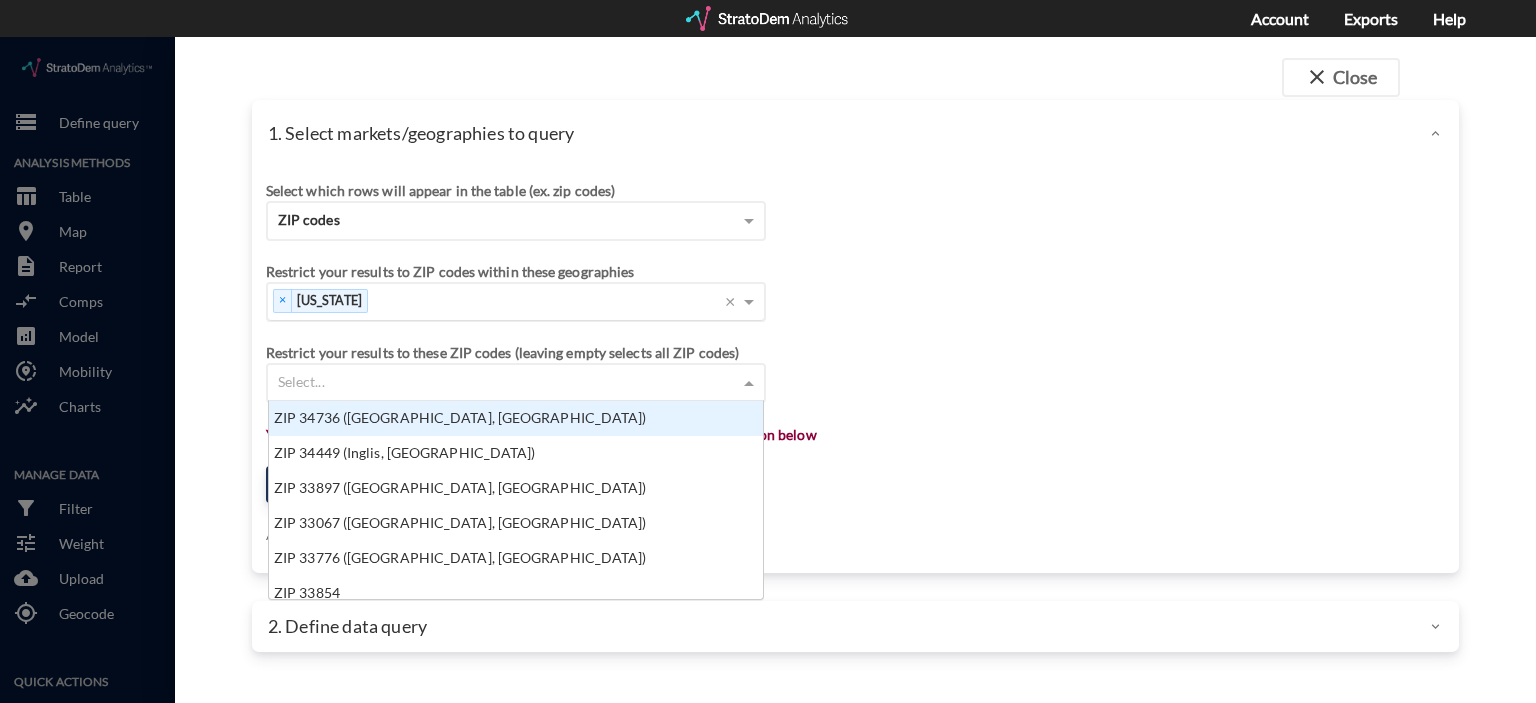 scroll, scrollTop: 16, scrollLeft: 12, axis: both 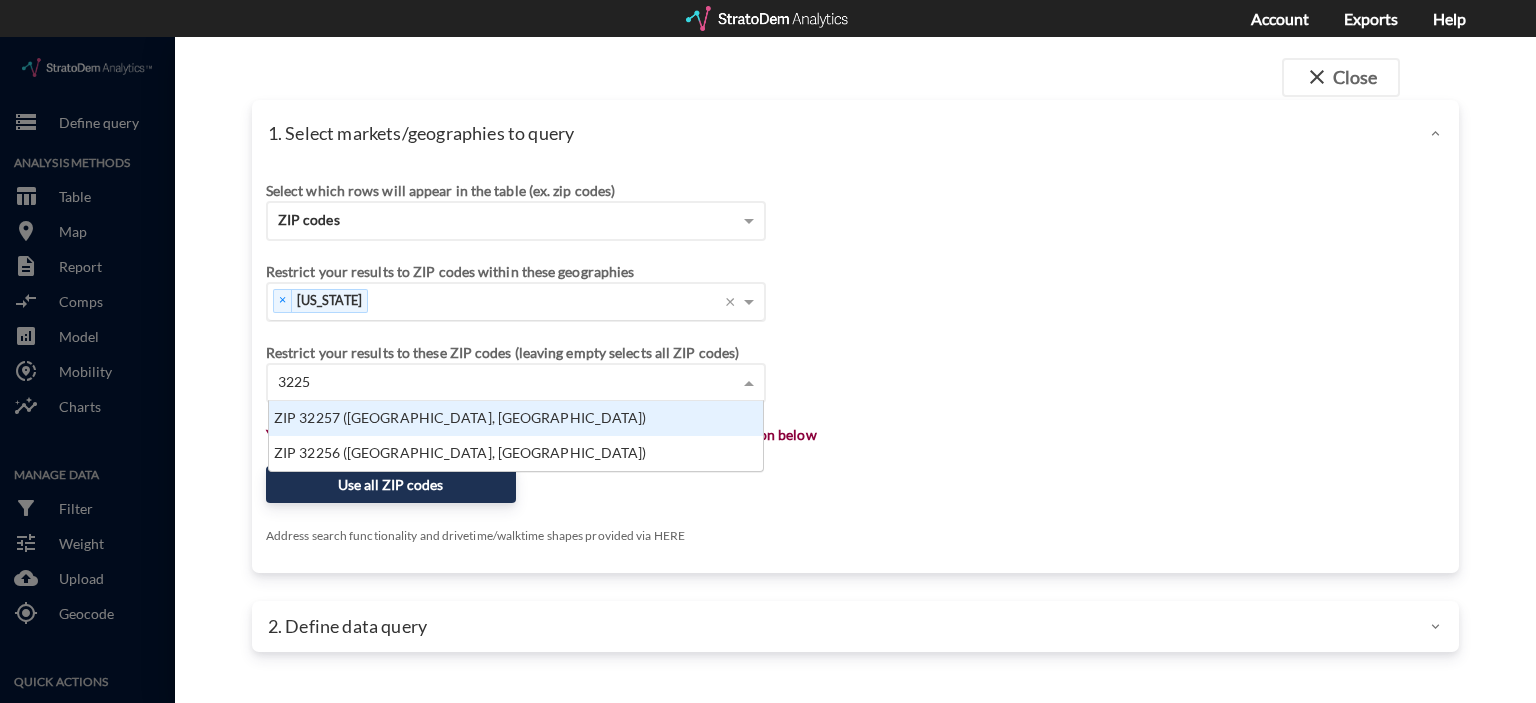 type on "32259" 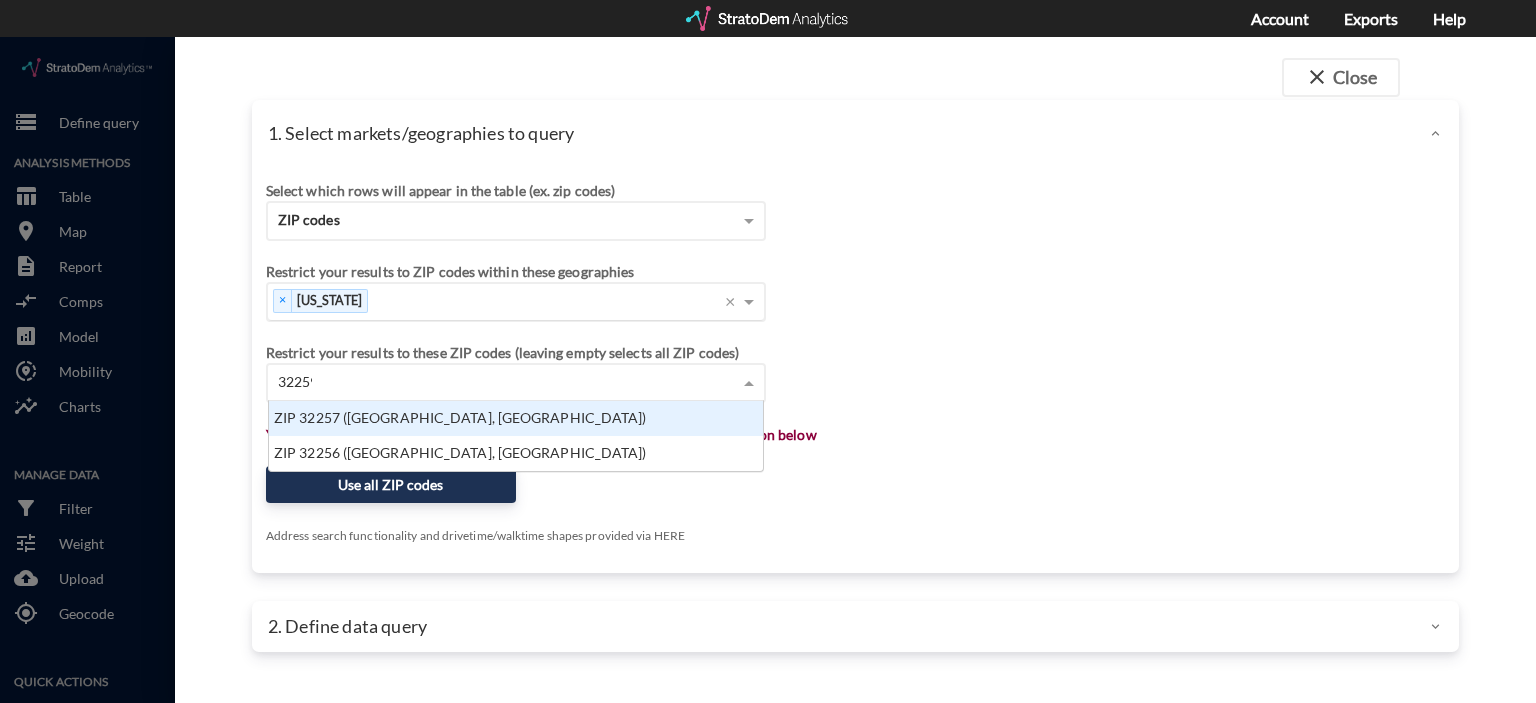 scroll, scrollTop: 0, scrollLeft: 0, axis: both 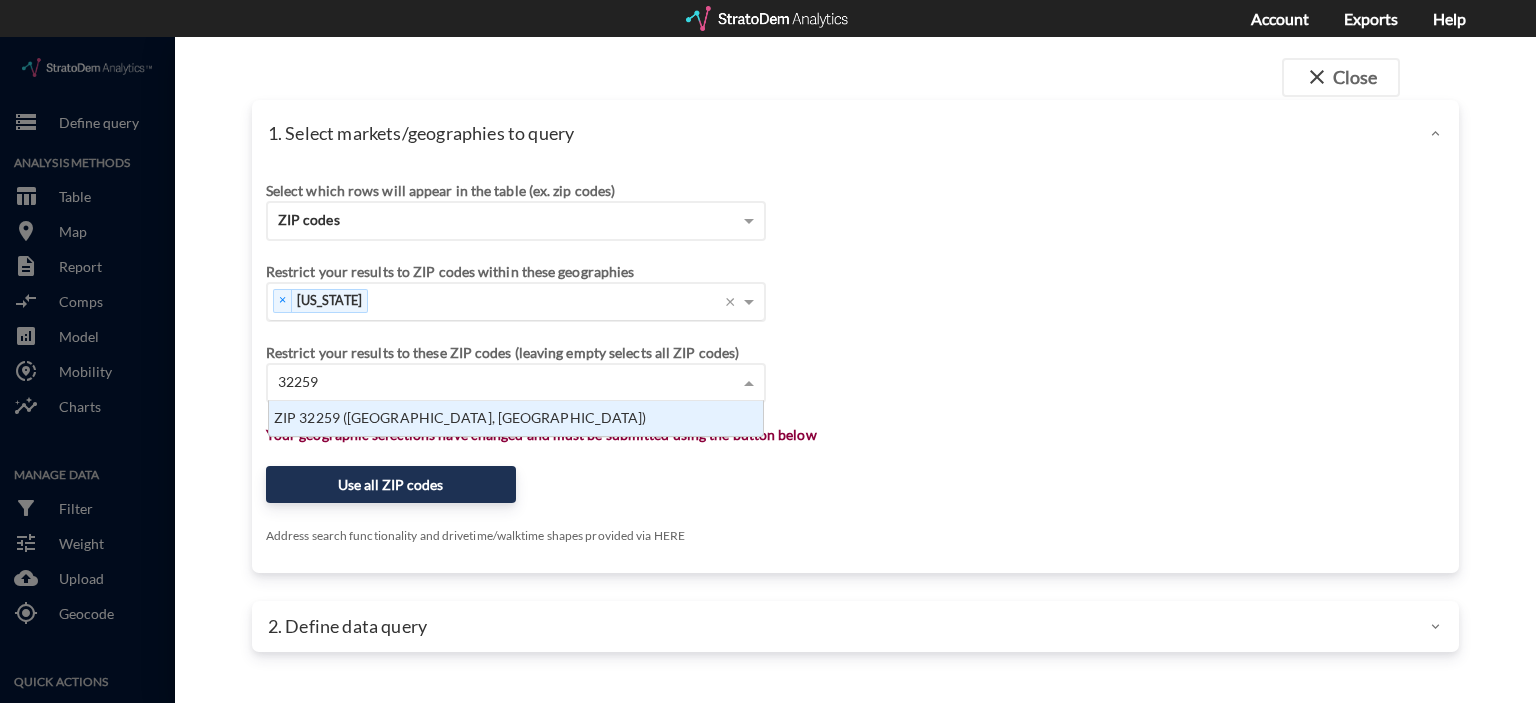 click on "ZIP 32259 (Fruit Cove, FL)" 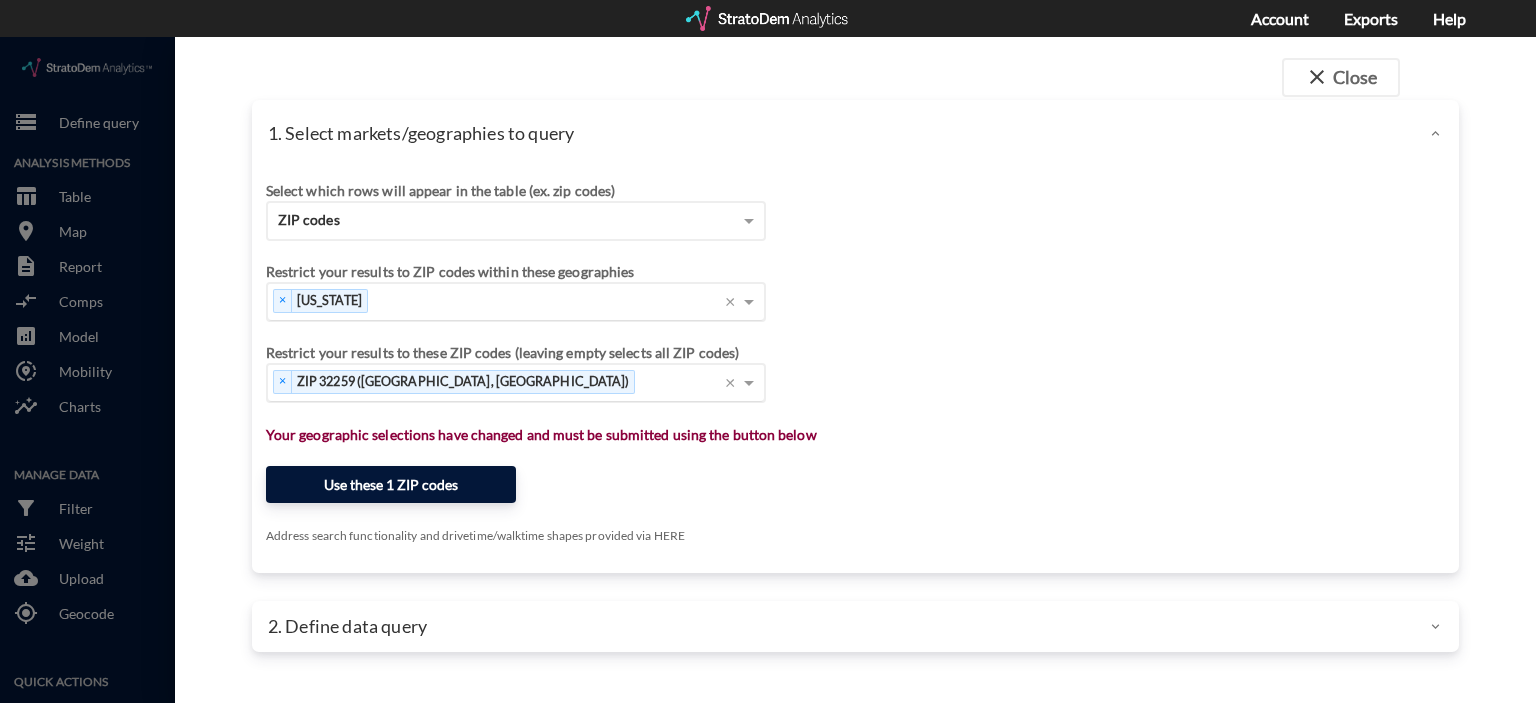 click on "Use these 1 ZIP codes" 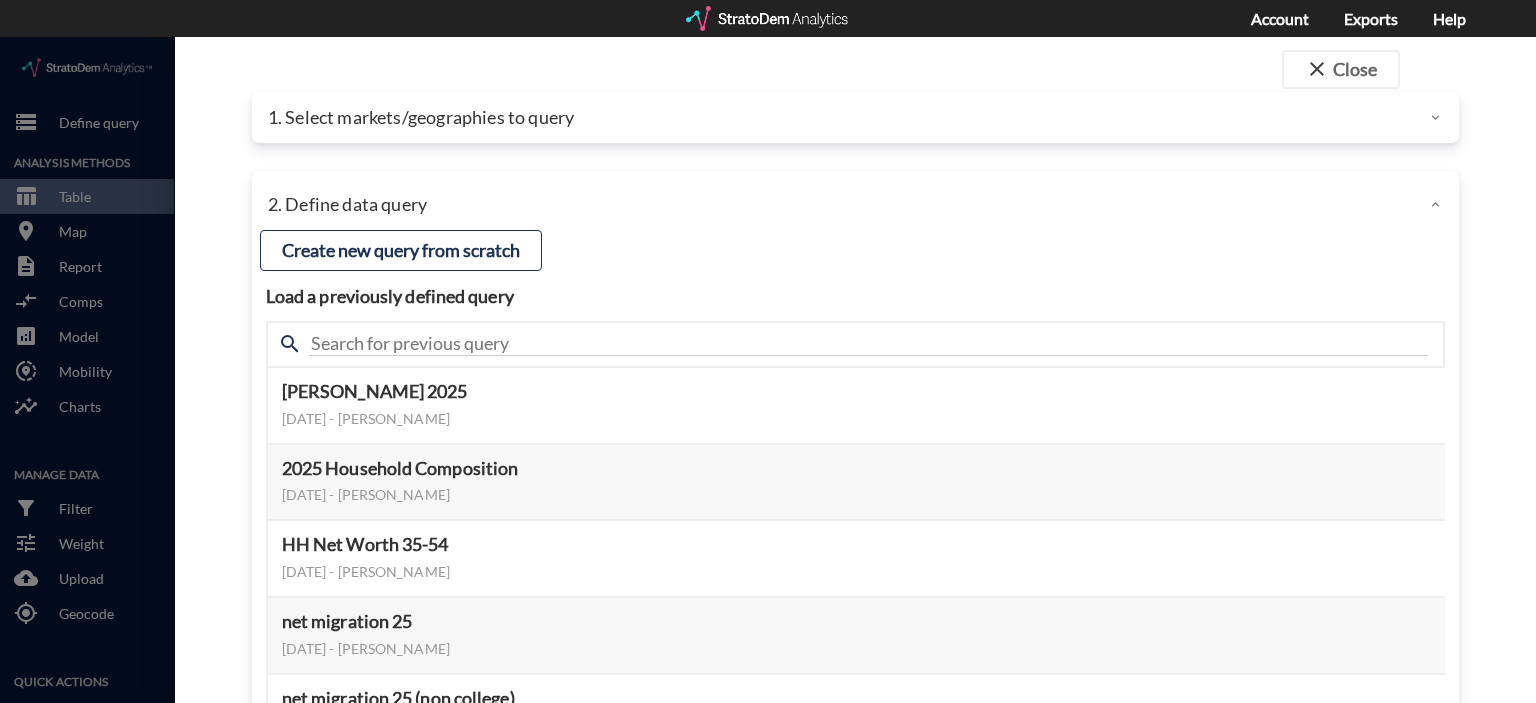 scroll, scrollTop: 2, scrollLeft: 0, axis: vertical 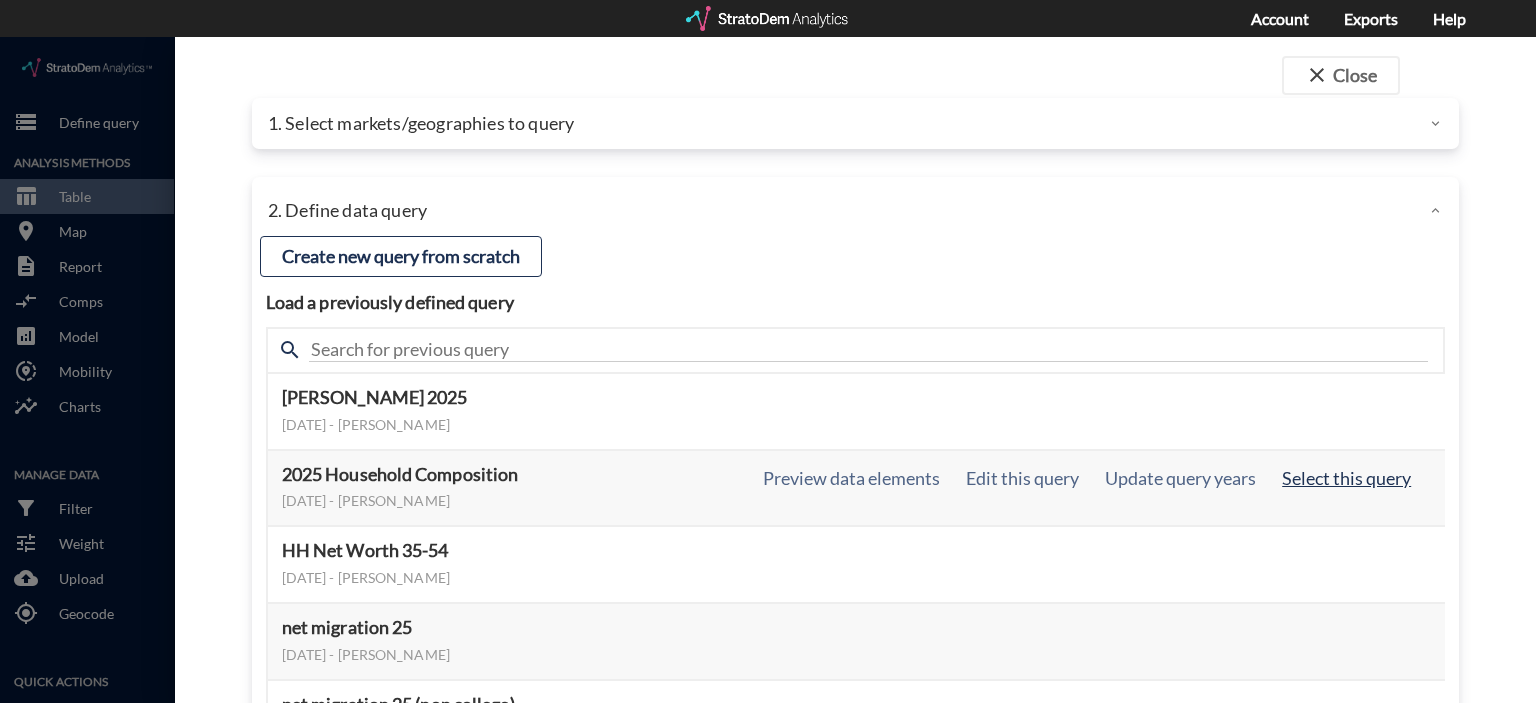 click on "Select this query" 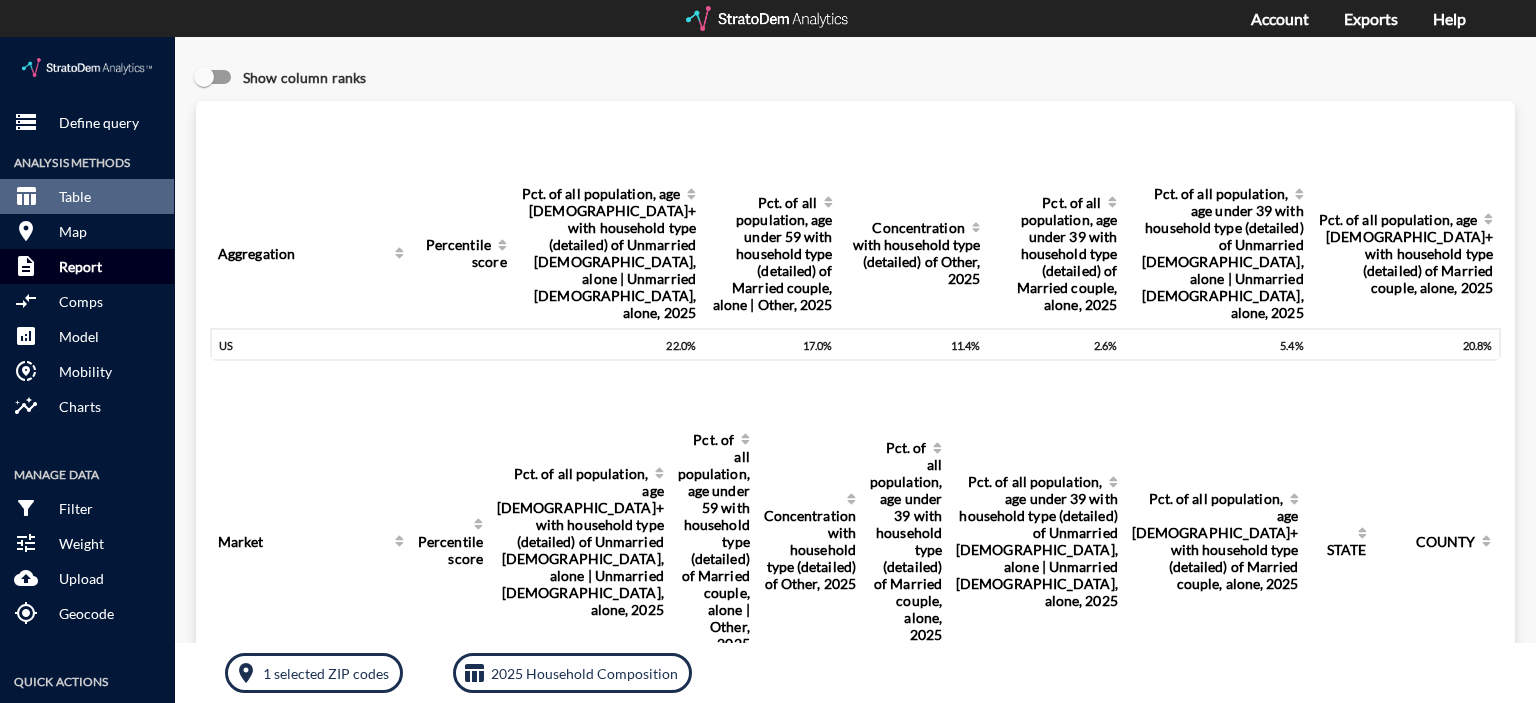 click on "Report" 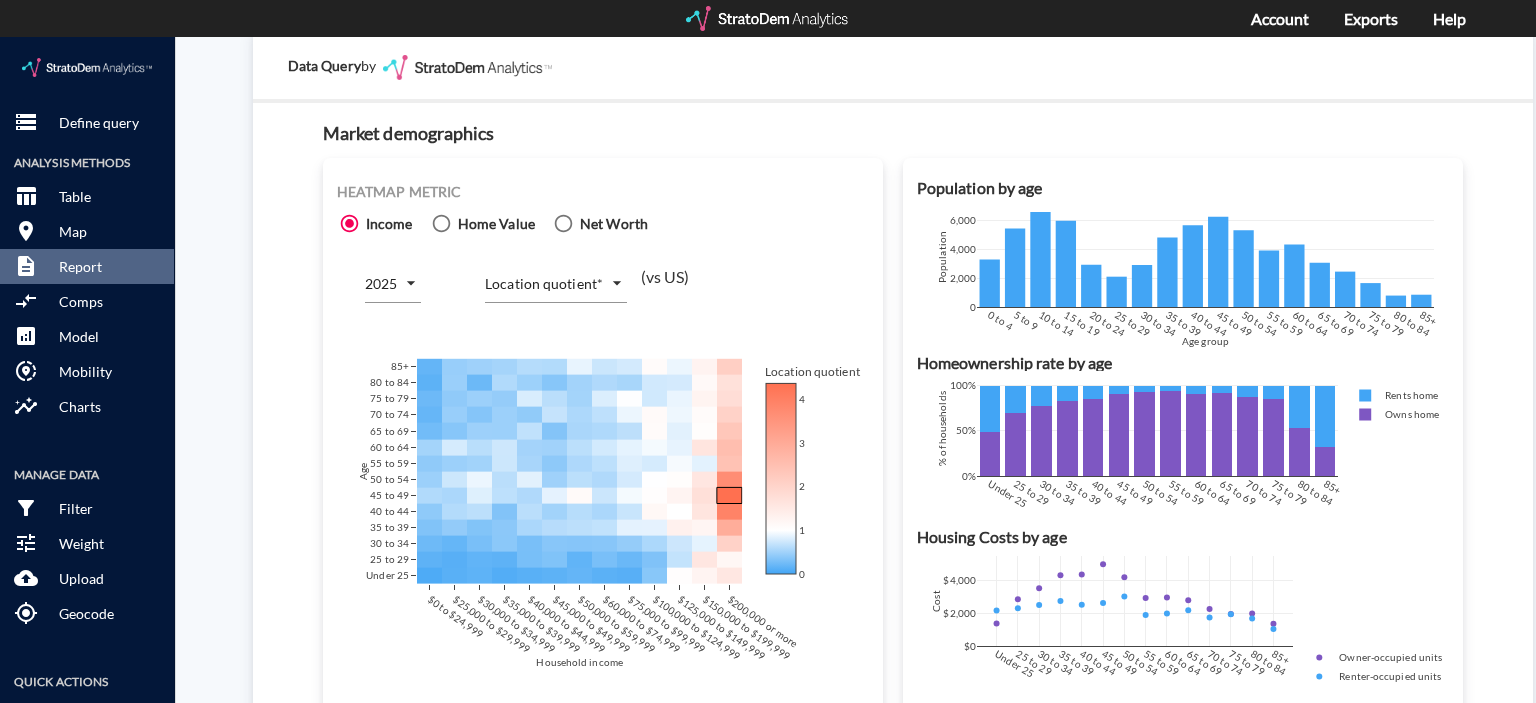 scroll, scrollTop: 1203, scrollLeft: 0, axis: vertical 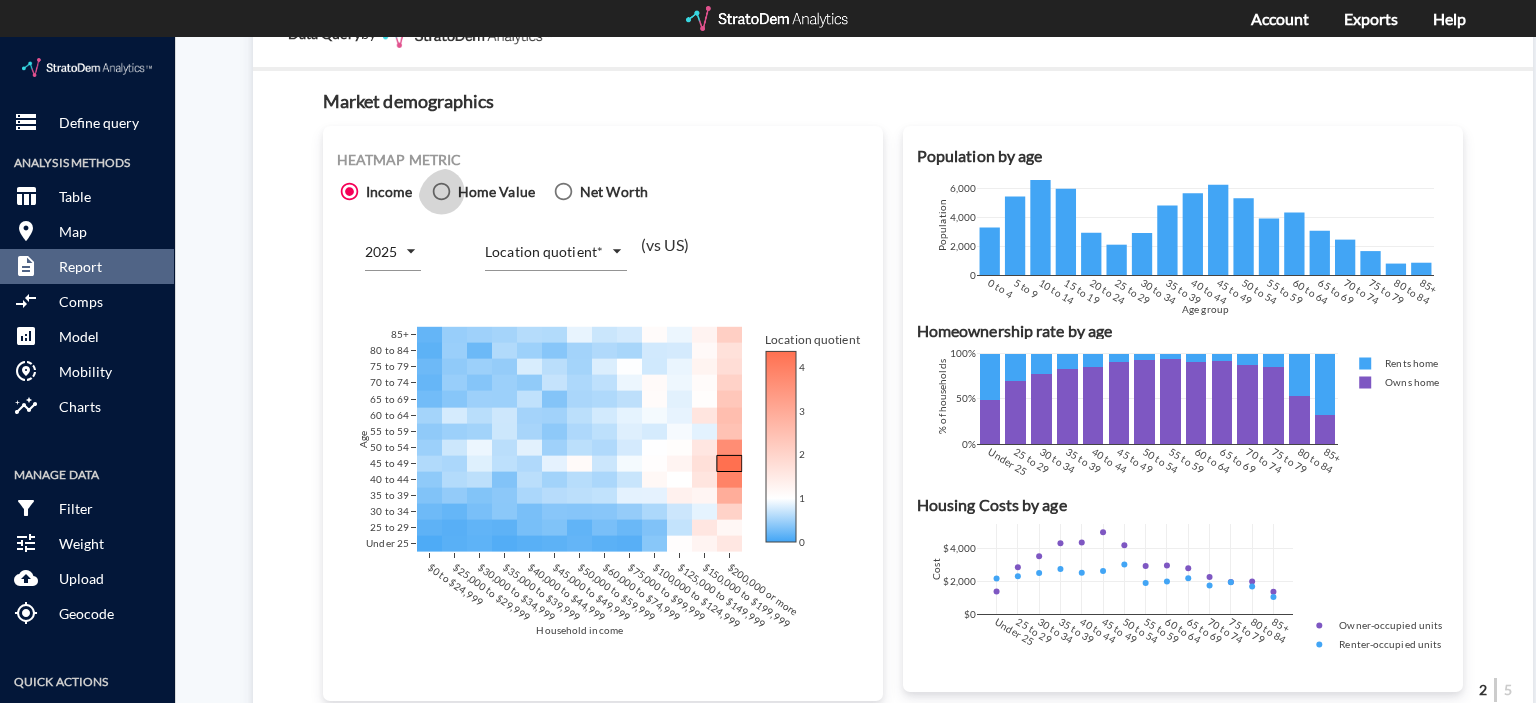 click 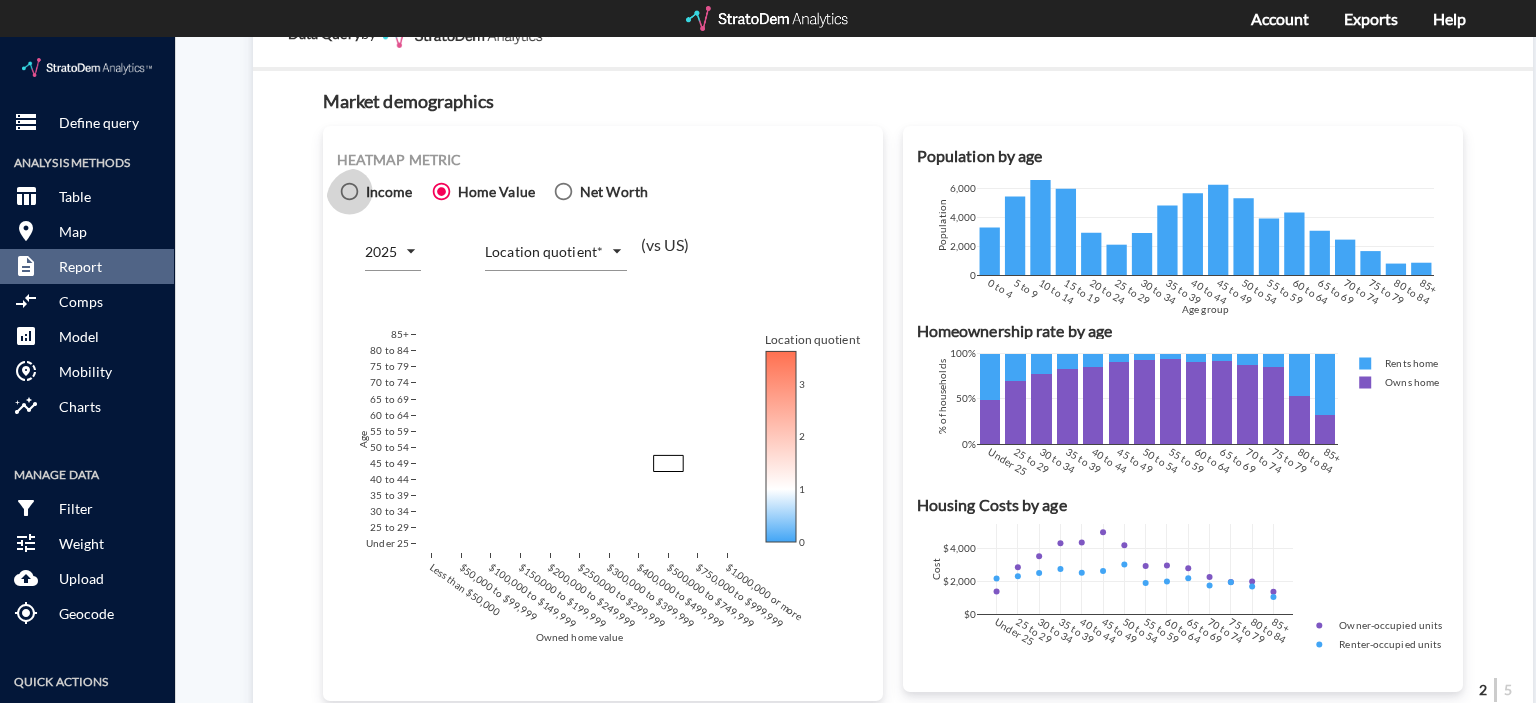 click 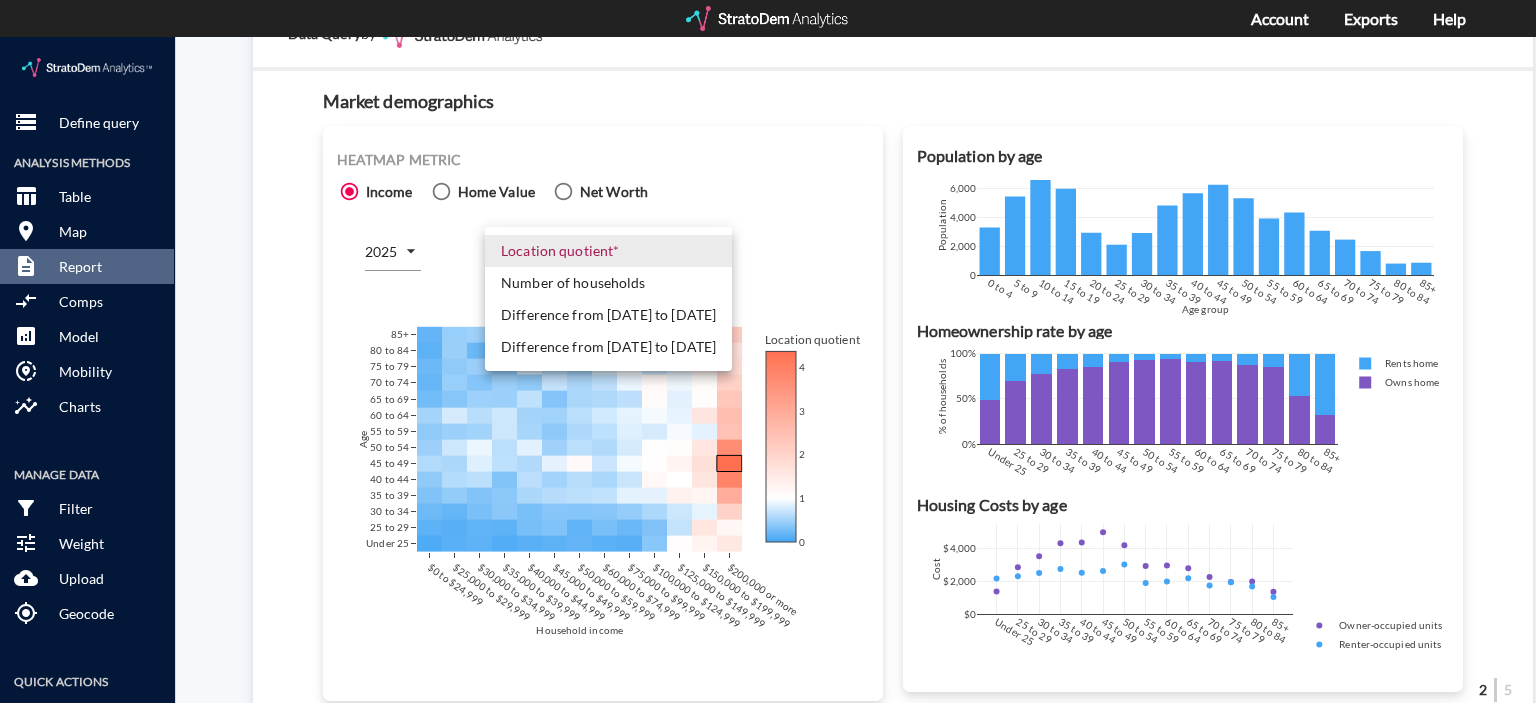 click on "/vantagepoint/us/-1 storage Define query Analysis Methods table_chart Table room Map description Report compare_arrows Comps analytics Model share_location Mobility insights Charts Manage Data filter_alt Filter tune Weight cloud_upload Upload my_location Geocode Quick Actions cloud_download Download share Share integration_instructions API Show column ranks Query progress Aggregation Percentile score Pct. of all population, age 40+ with household type (detailed) of Unmarried male, alone | Unmarried female, alone, 2025 Pct. of all population, age under 59 with household type (detailed) of Married couple, alone | Other, 2025 Concentration with household type (detailed) of Other, 2025 Pct. of all population, age under 39 with household type (detailed) of Married couple, alone, 2025 Pct. of all population, age under 39 with household type (detailed) of Unmarried male, alone | Unmarried female, alone, 2025 Pct. of all population, age 40+ with household type (detailed) of Married couple, alone, 2025 US" 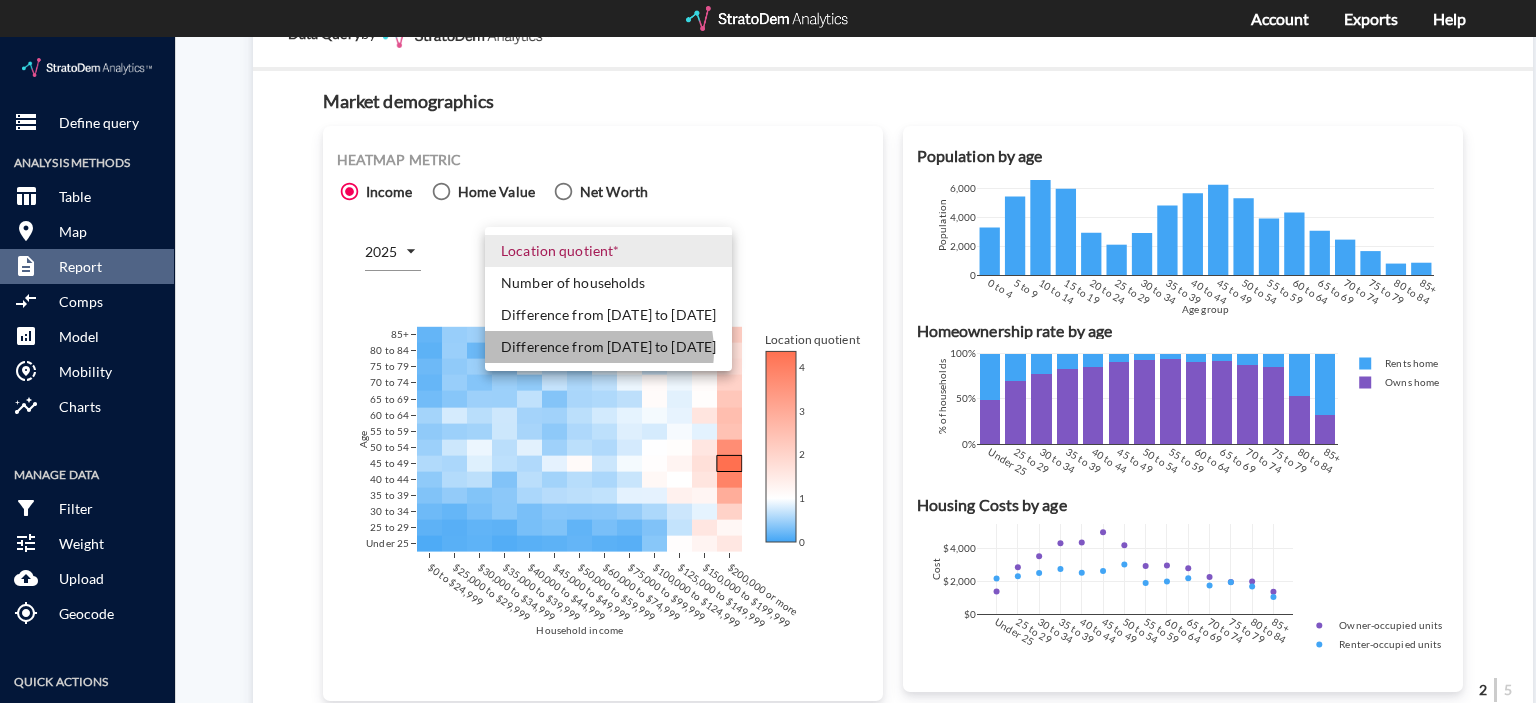 click on "Difference from 2025 to 2030" 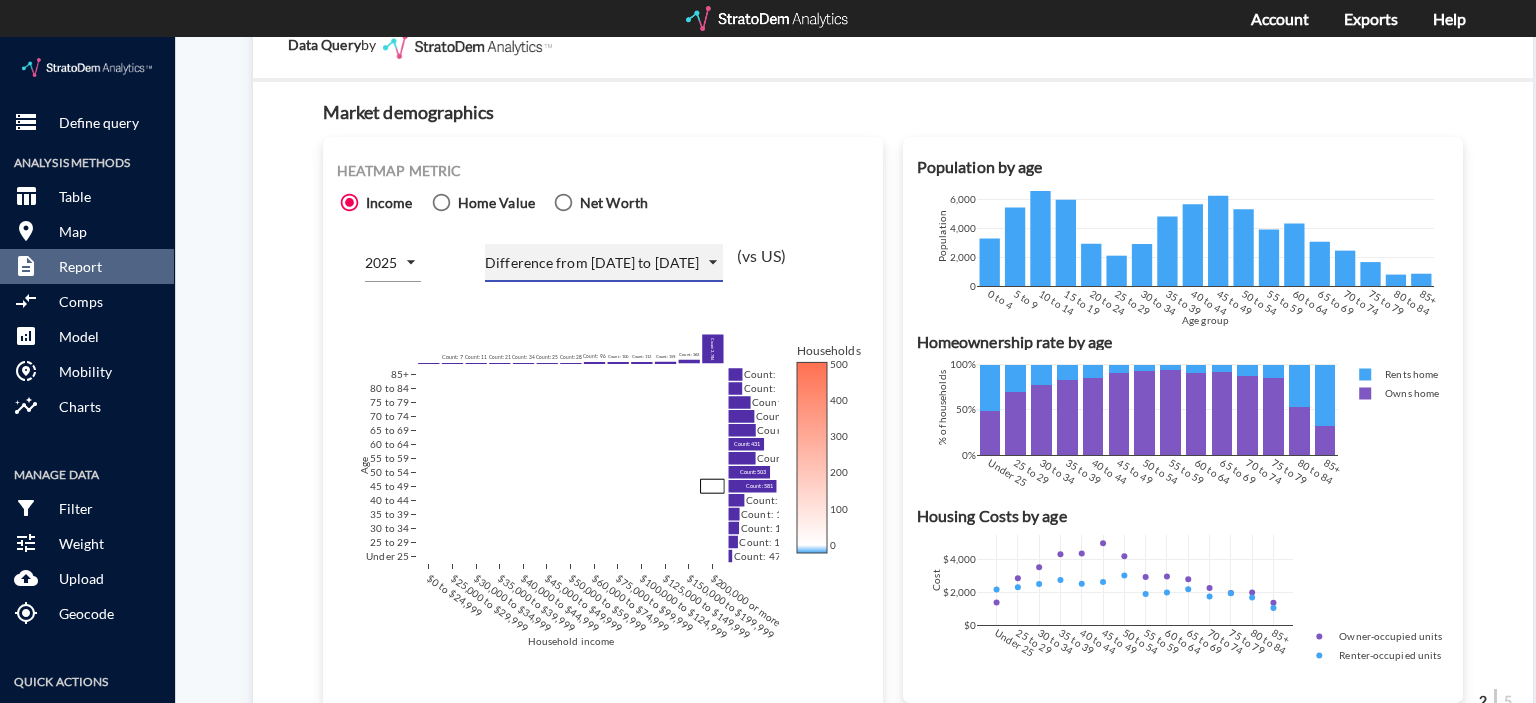 scroll, scrollTop: 1202, scrollLeft: 0, axis: vertical 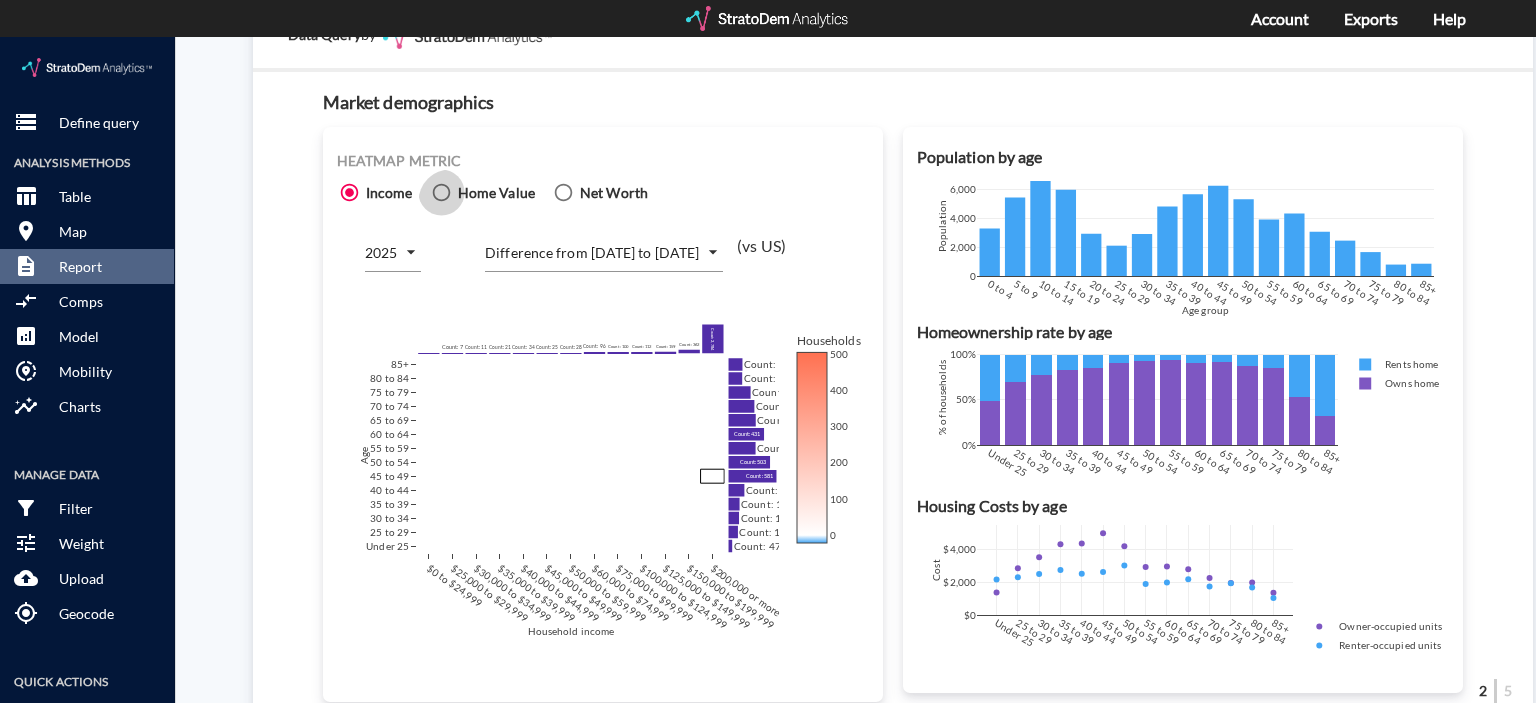 click 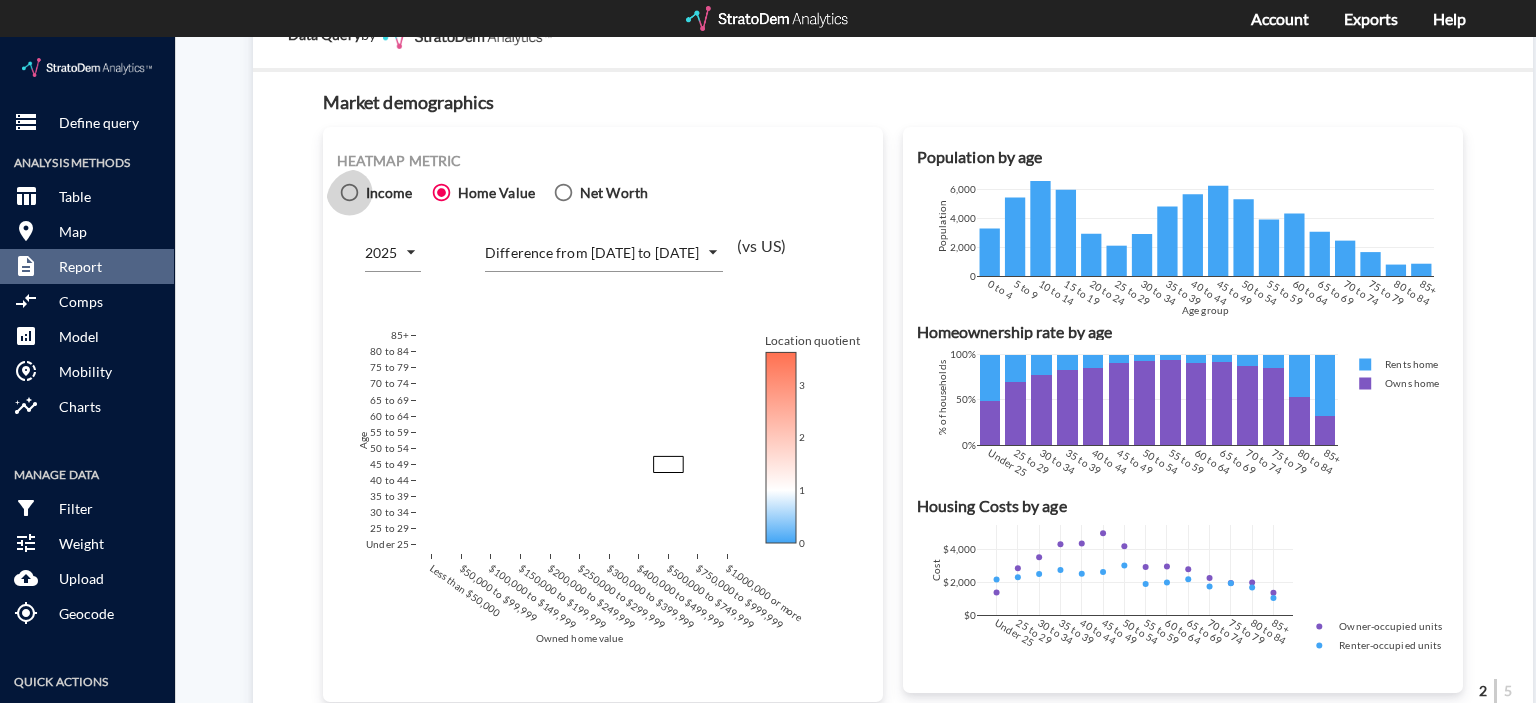 click 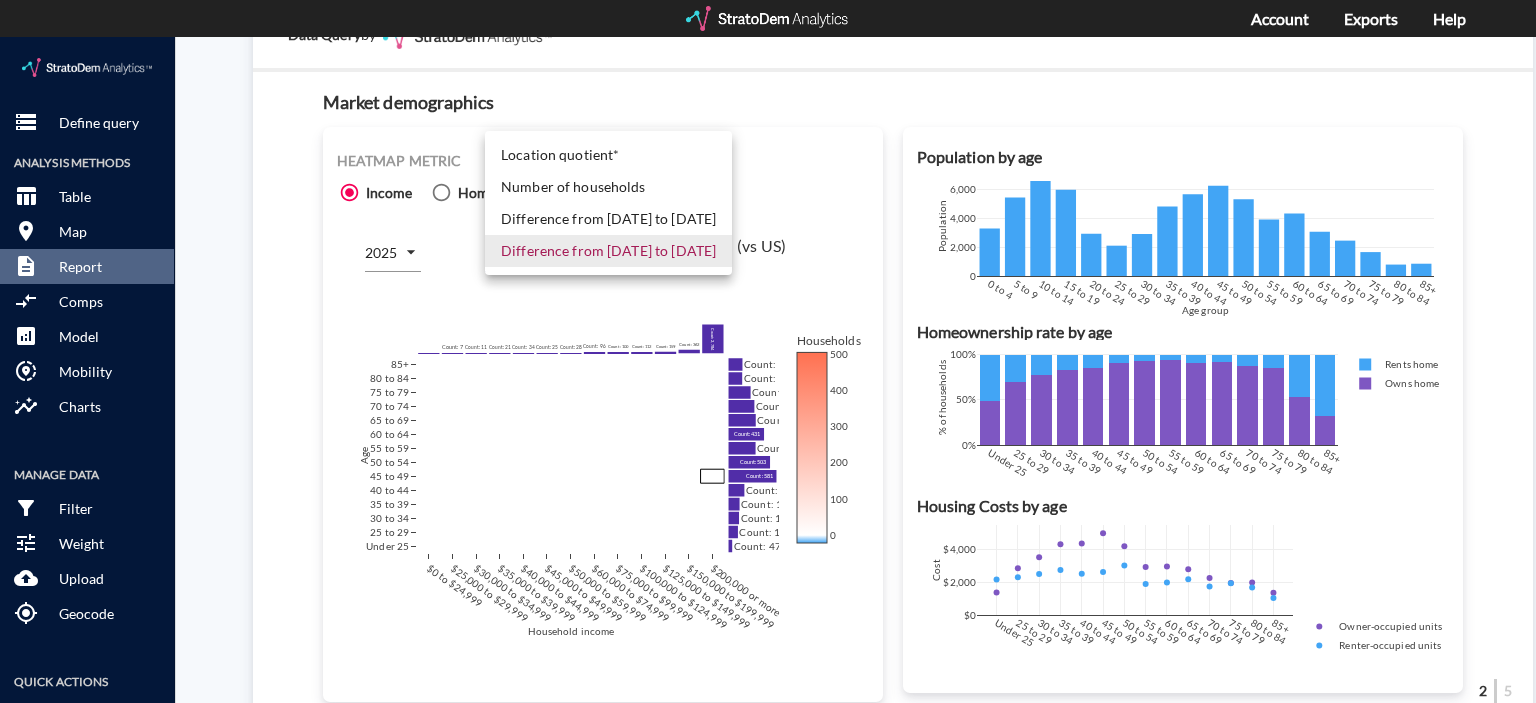 click on "/vantagepoint/us/-1 storage Define query Analysis Methods table_chart Table room Map description Report compare_arrows Comps analytics Model share_location Mobility insights Charts Manage Data filter_alt Filter tune Weight cloud_upload Upload my_location Geocode Quick Actions cloud_download Download share Share integration_instructions API Show column ranks Query progress Aggregation Percentile score Pct. of all population, age 40+ with household type (detailed) of Unmarried male, alone | Unmarried female, alone, 2025 Pct. of all population, age under 59 with household type (detailed) of Married couple, alone | Other, 2025 Concentration with household type (detailed) of Other, 2025 Pct. of all population, age under 39 with household type (detailed) of Married couple, alone, 2025 Pct. of all population, age under 39 with household type (detailed) of Unmarried male, alone | Unmarried female, alone, 2025 Pct. of all population, age 40+ with household type (detailed) of Married couple, alone, 2025 US" 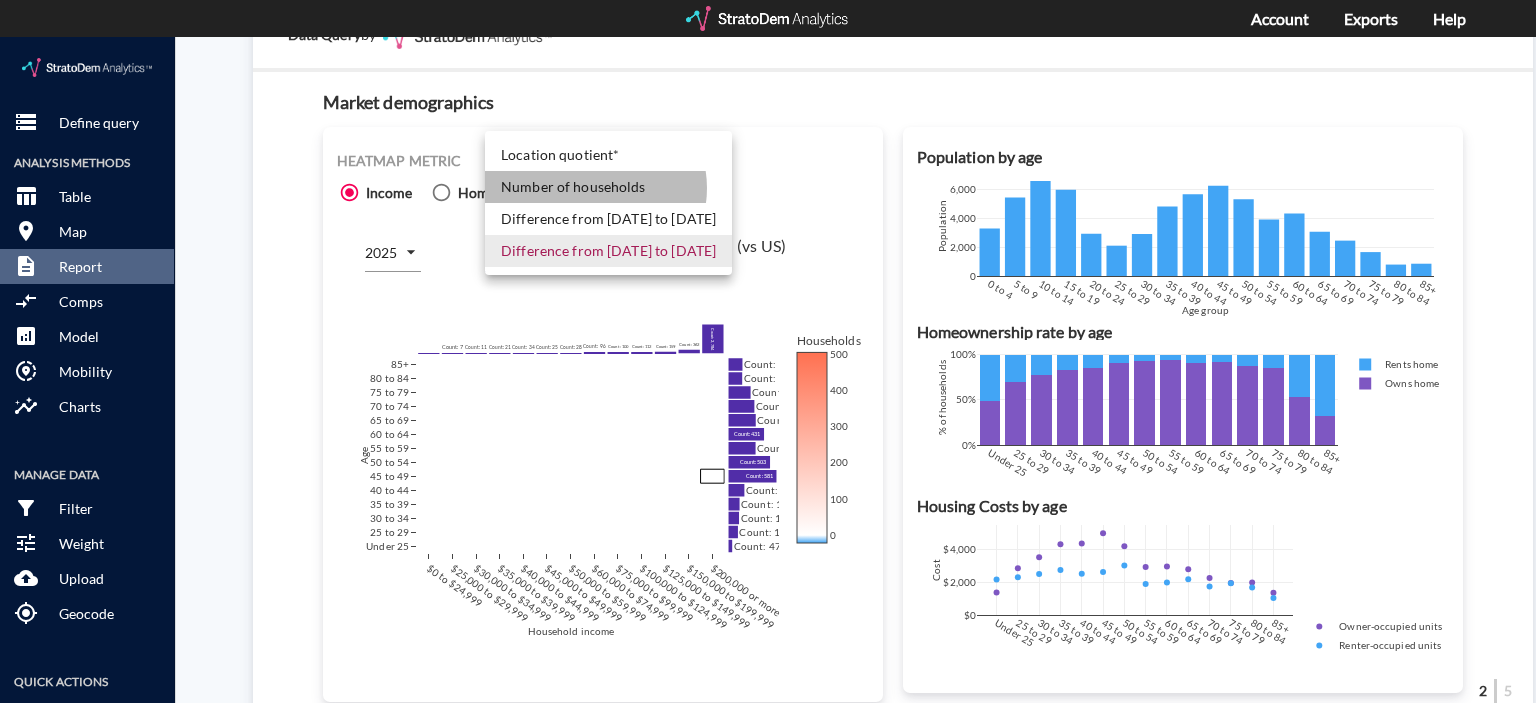 click on "Number of households" 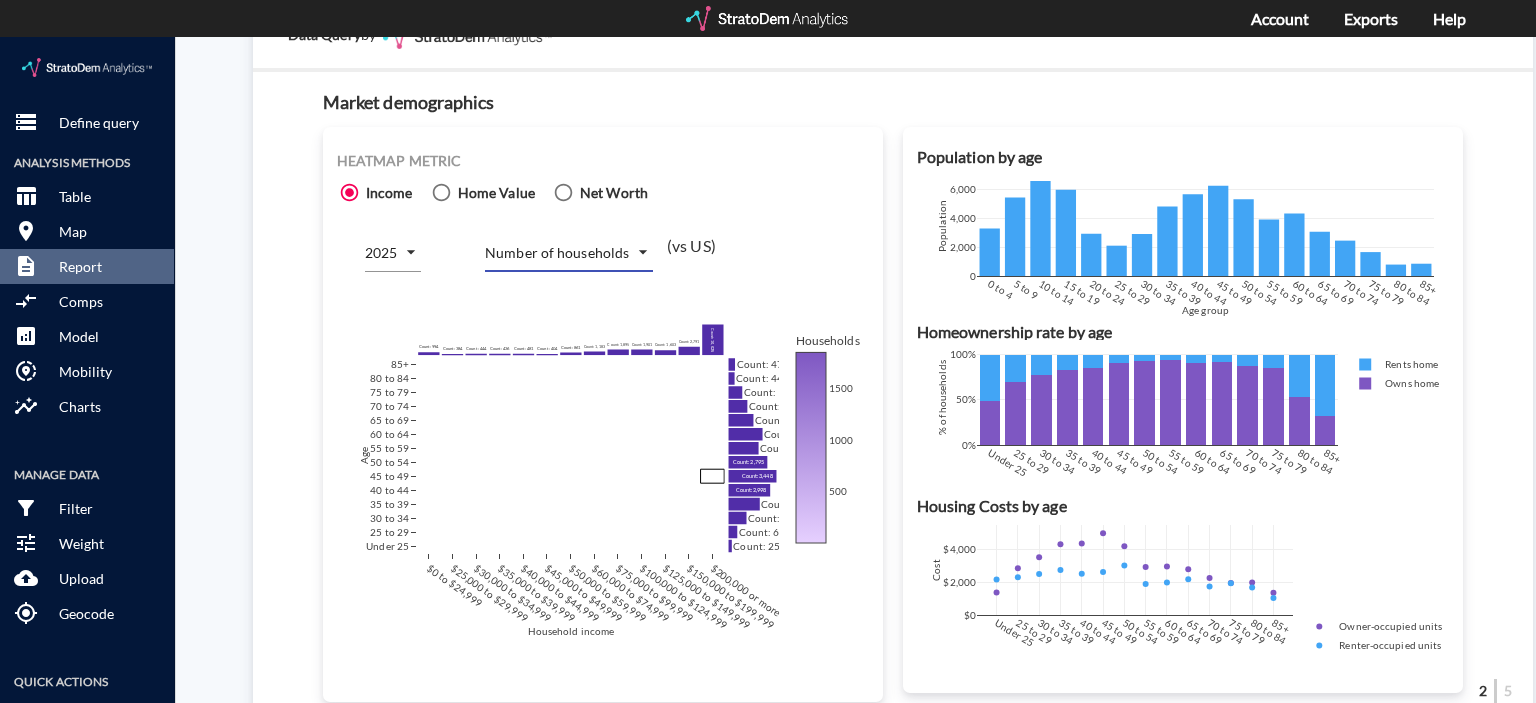 click on "/vantagepoint/us/-1 storage Define query Analysis Methods table_chart Table room Map description Report compare_arrows Comps analytics Model share_location Mobility insights Charts Manage Data filter_alt Filter tune Weight cloud_upload Upload my_location Geocode Quick Actions cloud_download Download share Share integration_instructions API Show column ranks Query progress Aggregation Percentile score Pct. of all population, age 40+ with household type (detailed) of Unmarried male, alone | Unmarried female, alone, 2025 Pct. of all population, age under 59 with household type (detailed) of Married couple, alone | Other, 2025 Concentration with household type (detailed) of Other, 2025 Pct. of all population, age under 39 with household type (detailed) of Married couple, alone, 2025 Pct. of all population, age under 39 with household type (detailed) of Unmarried male, alone | Unmarried female, alone, 2025 Pct. of all population, age 40+ with household type (detailed) of Married couple, alone, 2025 US" 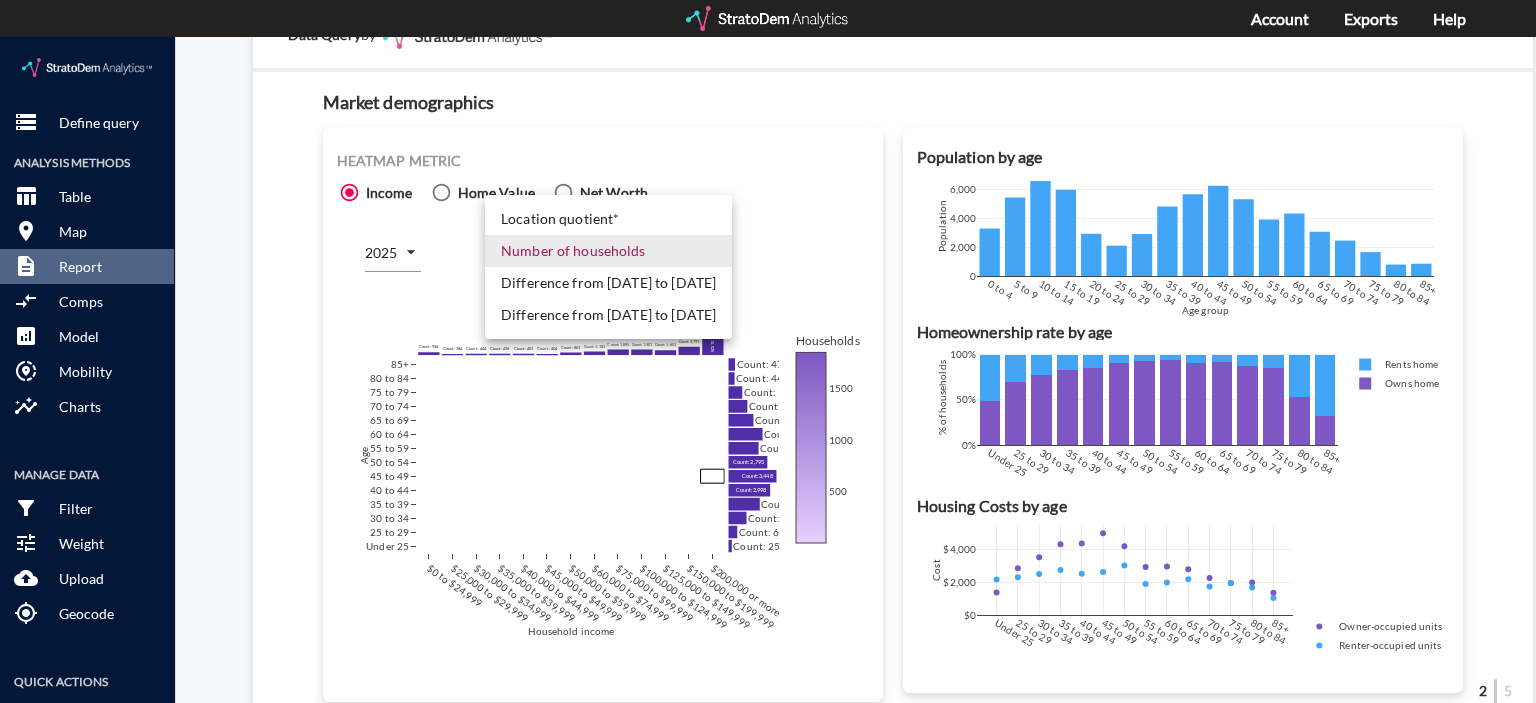 click on "Difference from 2020 to 2025" 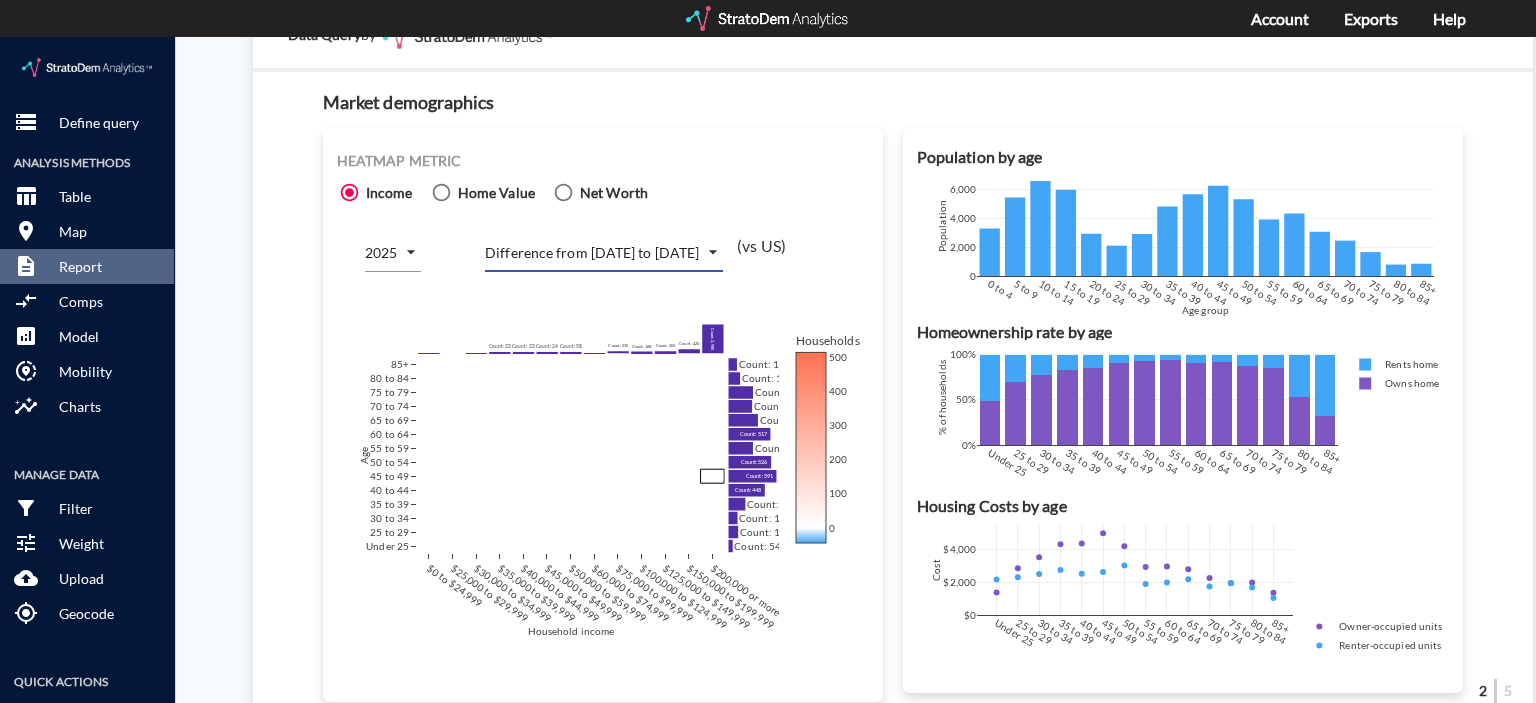 click on "/vantagepoint/us/-1 storage Define query Analysis Methods table_chart Table room Map description Report compare_arrows Comps analytics Model share_location Mobility insights Charts Manage Data filter_alt Filter tune Weight cloud_upload Upload my_location Geocode Quick Actions cloud_download Download share Share integration_instructions API Show column ranks Query progress Aggregation Percentile score Pct. of all population, age 40+ with household type (detailed) of Unmarried male, alone | Unmarried female, alone, 2025 Pct. of all population, age under 59 with household type (detailed) of Married couple, alone | Other, 2025 Concentration with household type (detailed) of Other, 2025 Pct. of all population, age under 39 with household type (detailed) of Married couple, alone, 2025 Pct. of all population, age under 39 with household type (detailed) of Unmarried male, alone | Unmarried female, alone, 2025 Pct. of all population, age 40+ with household type (detailed) of Married couple, alone, 2025 US" 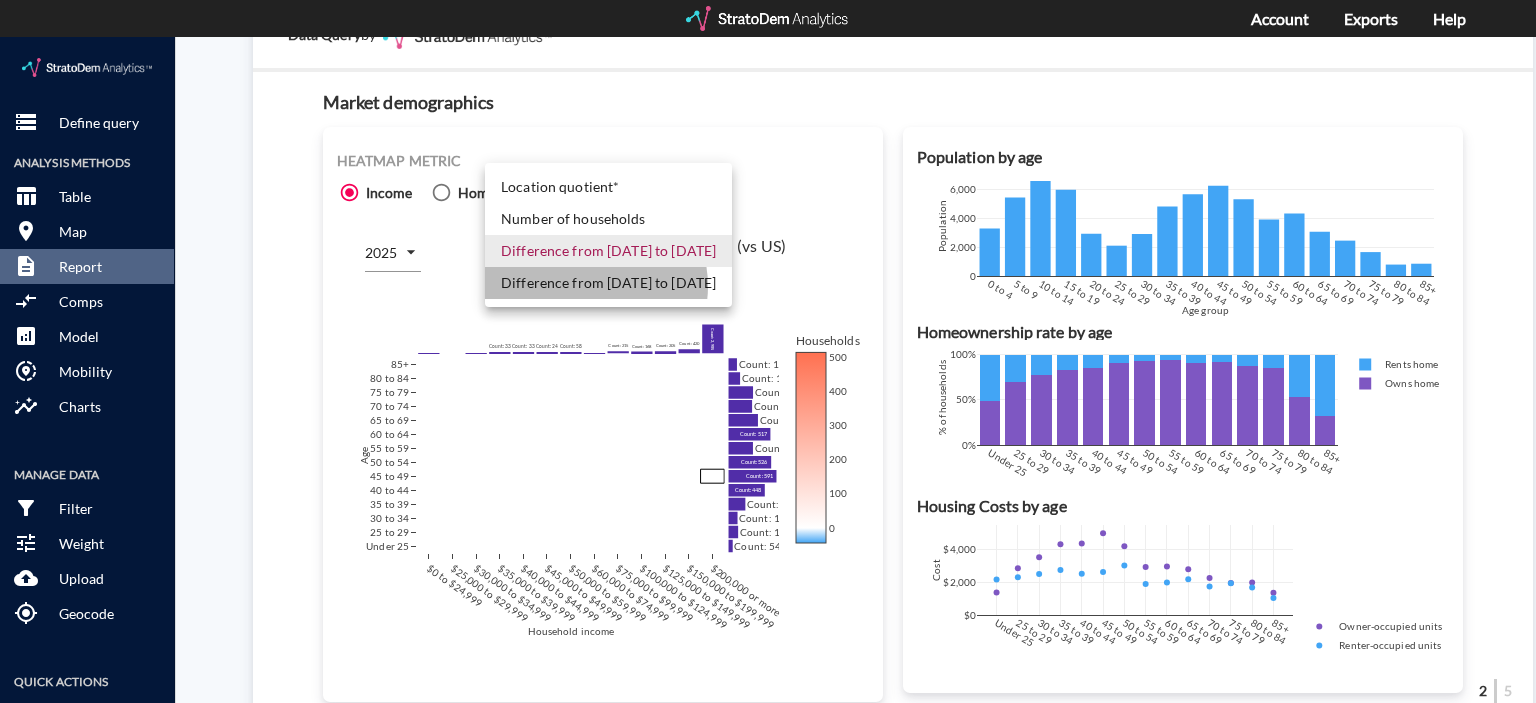 click on "Difference from 2025 to 2030" 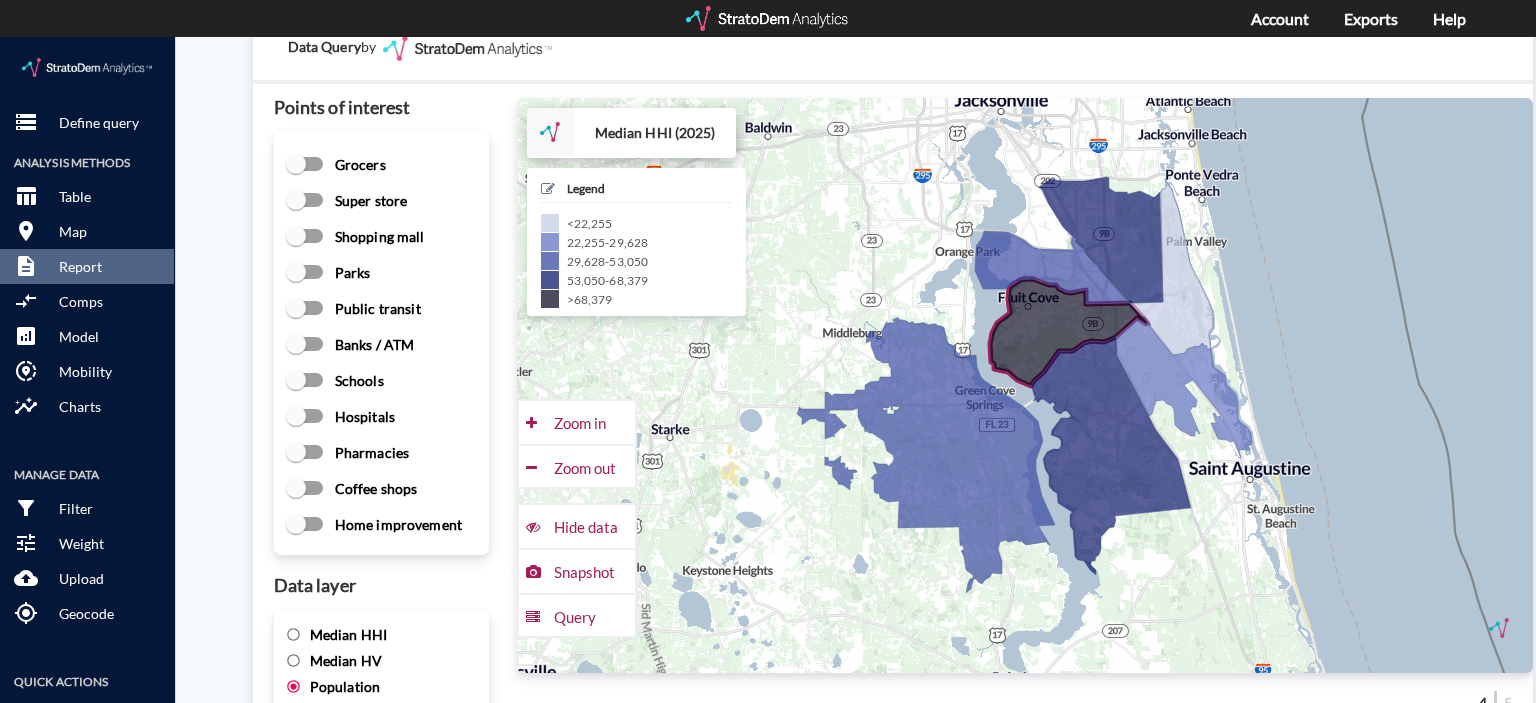 scroll, scrollTop: 2748, scrollLeft: 0, axis: vertical 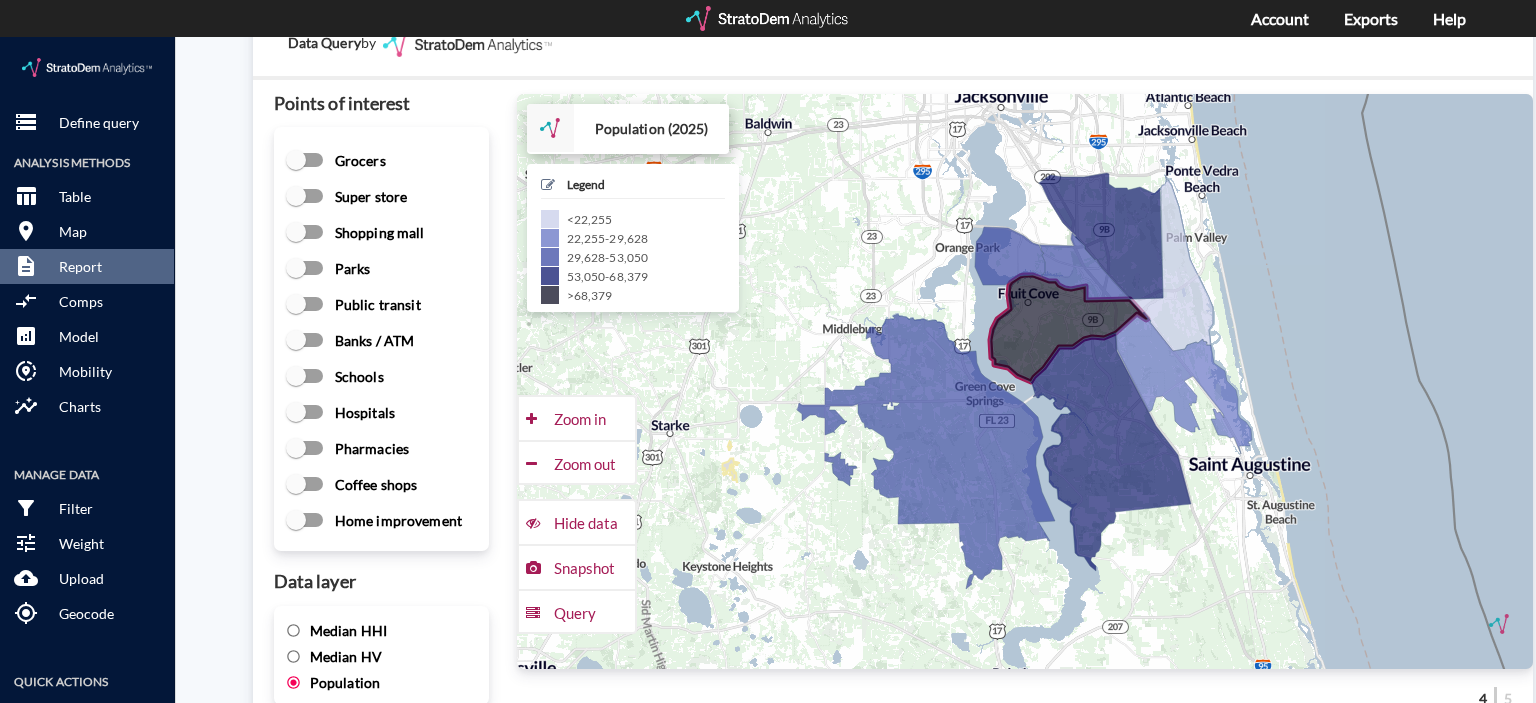 click on "Median HHI" 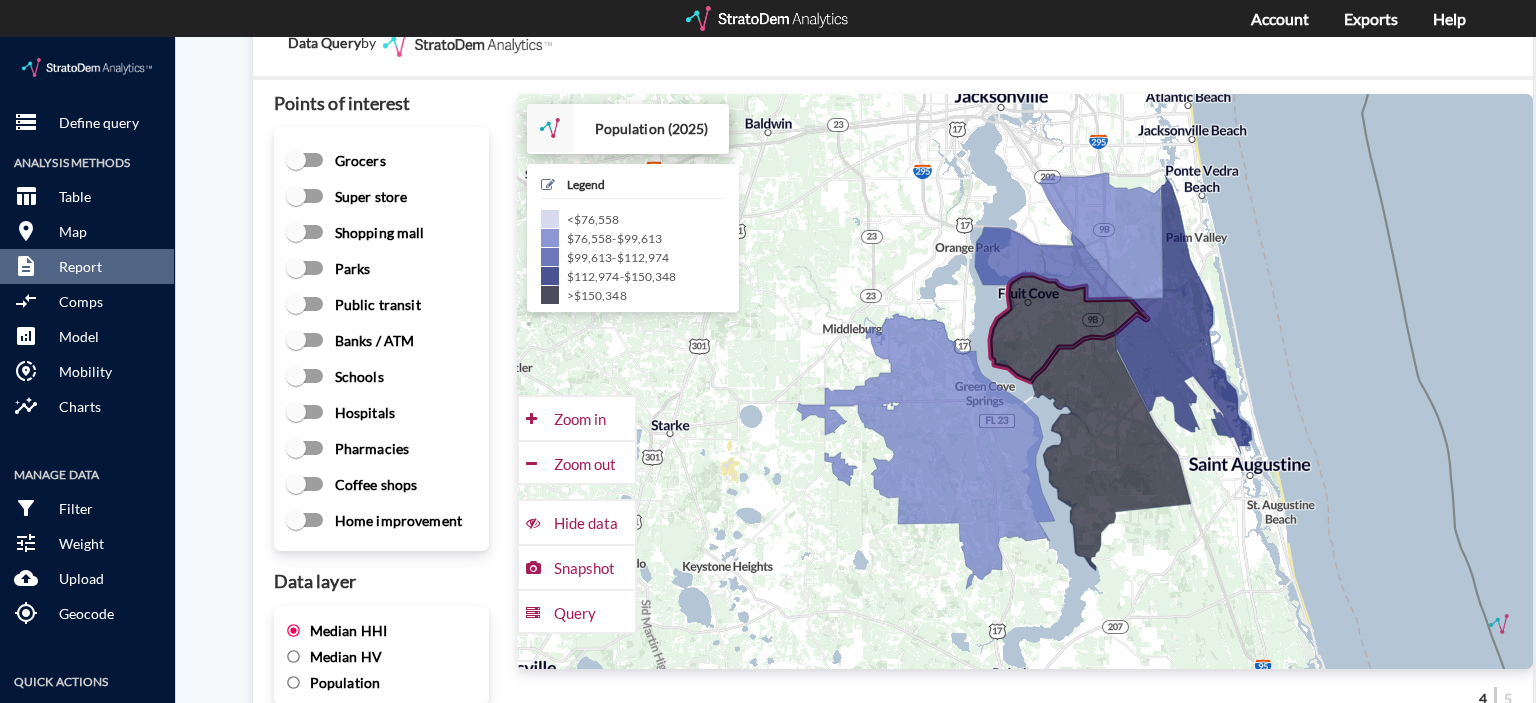 click on "Median HHI" 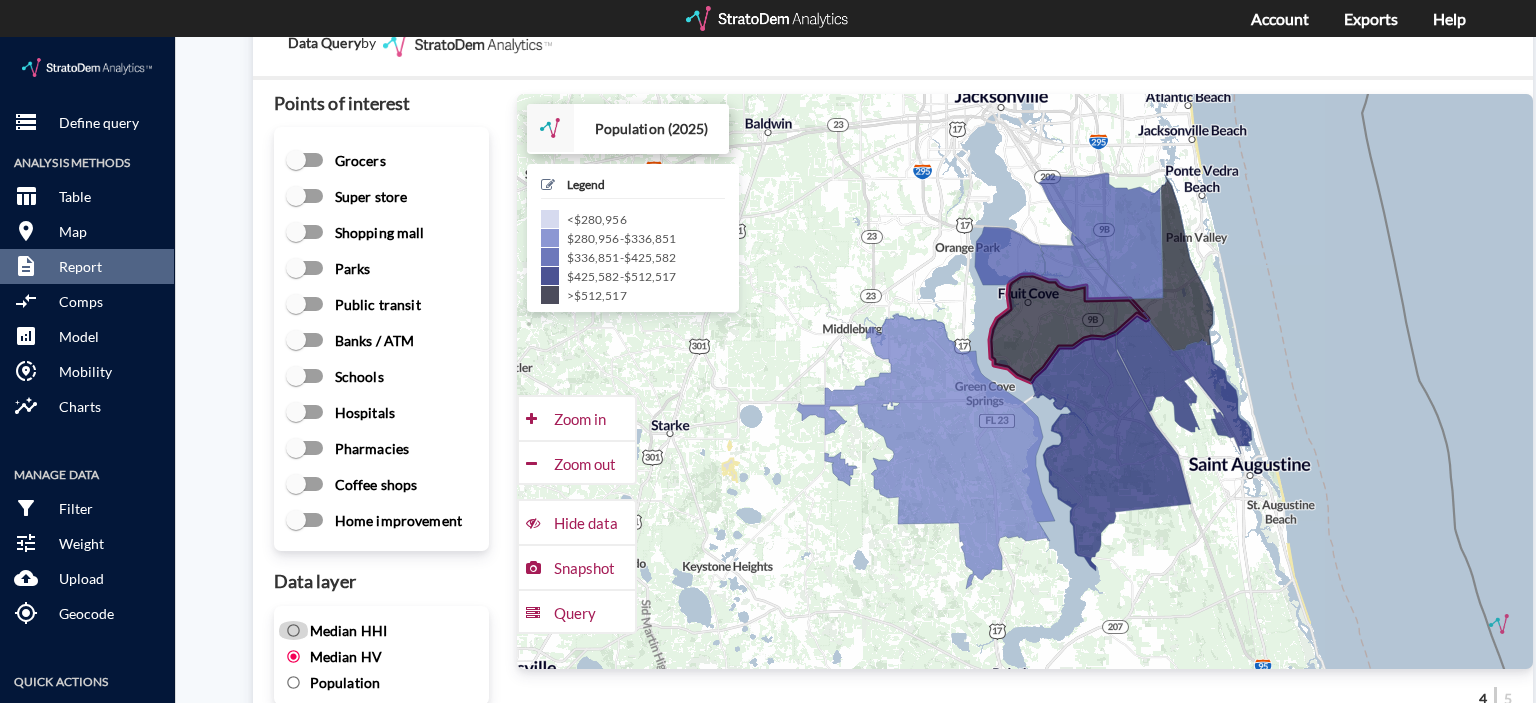 click on "Median HHI" 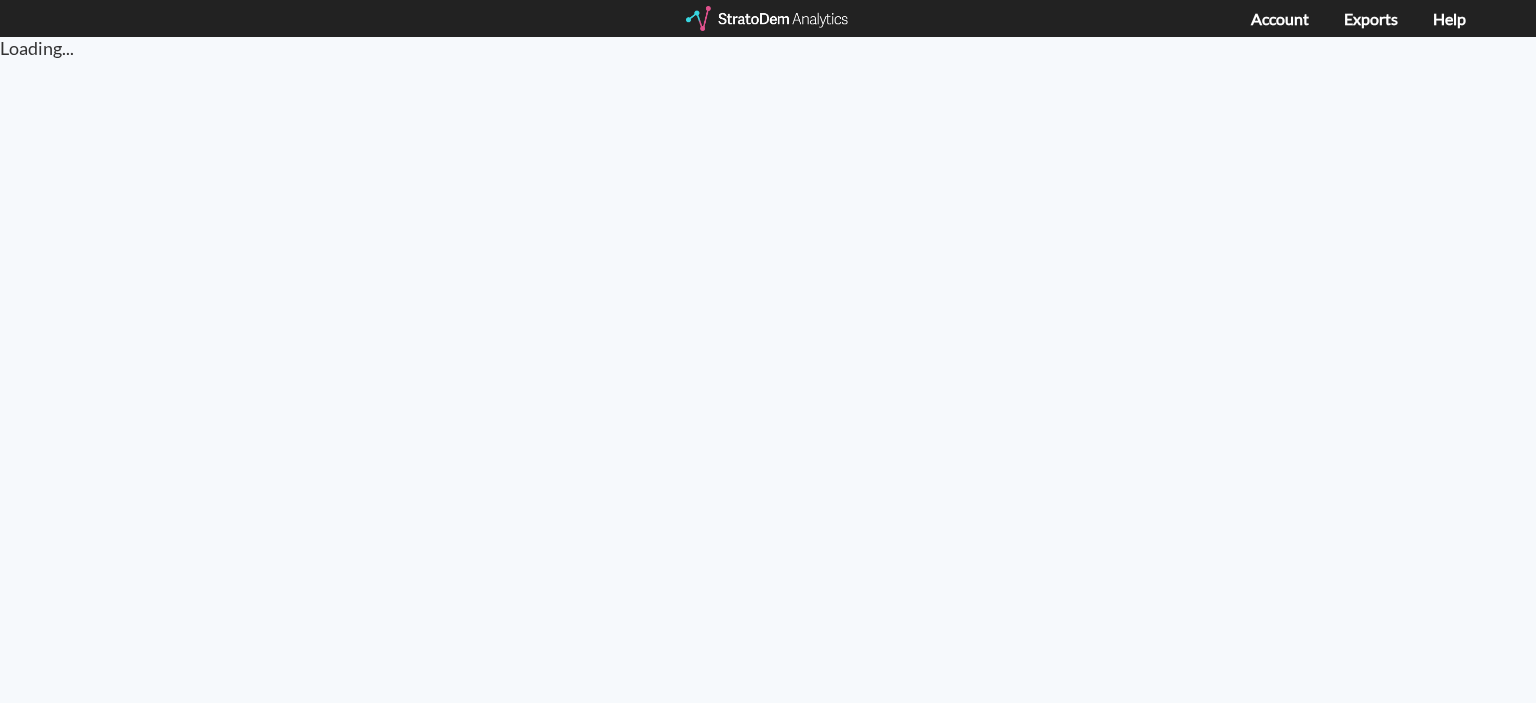 scroll, scrollTop: 0, scrollLeft: 0, axis: both 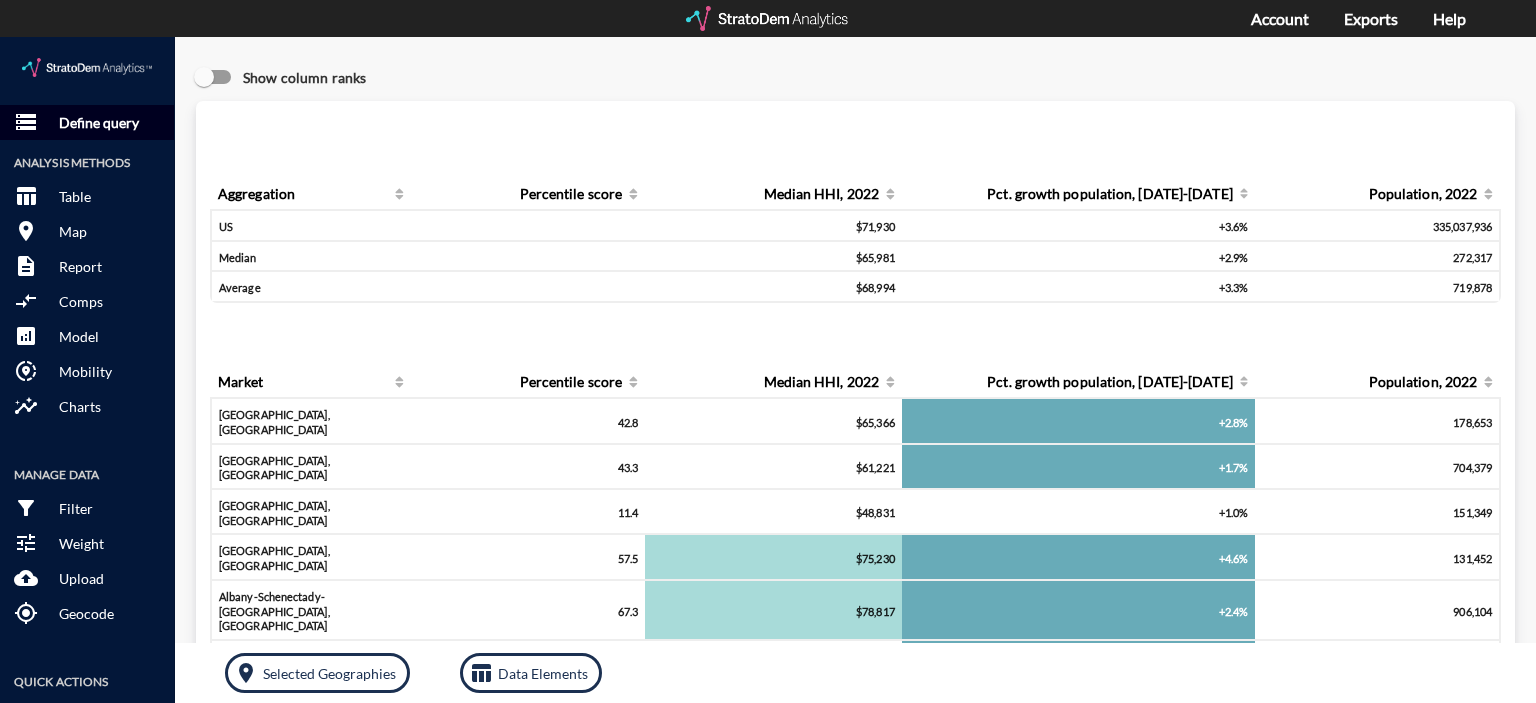 click on "Define query" 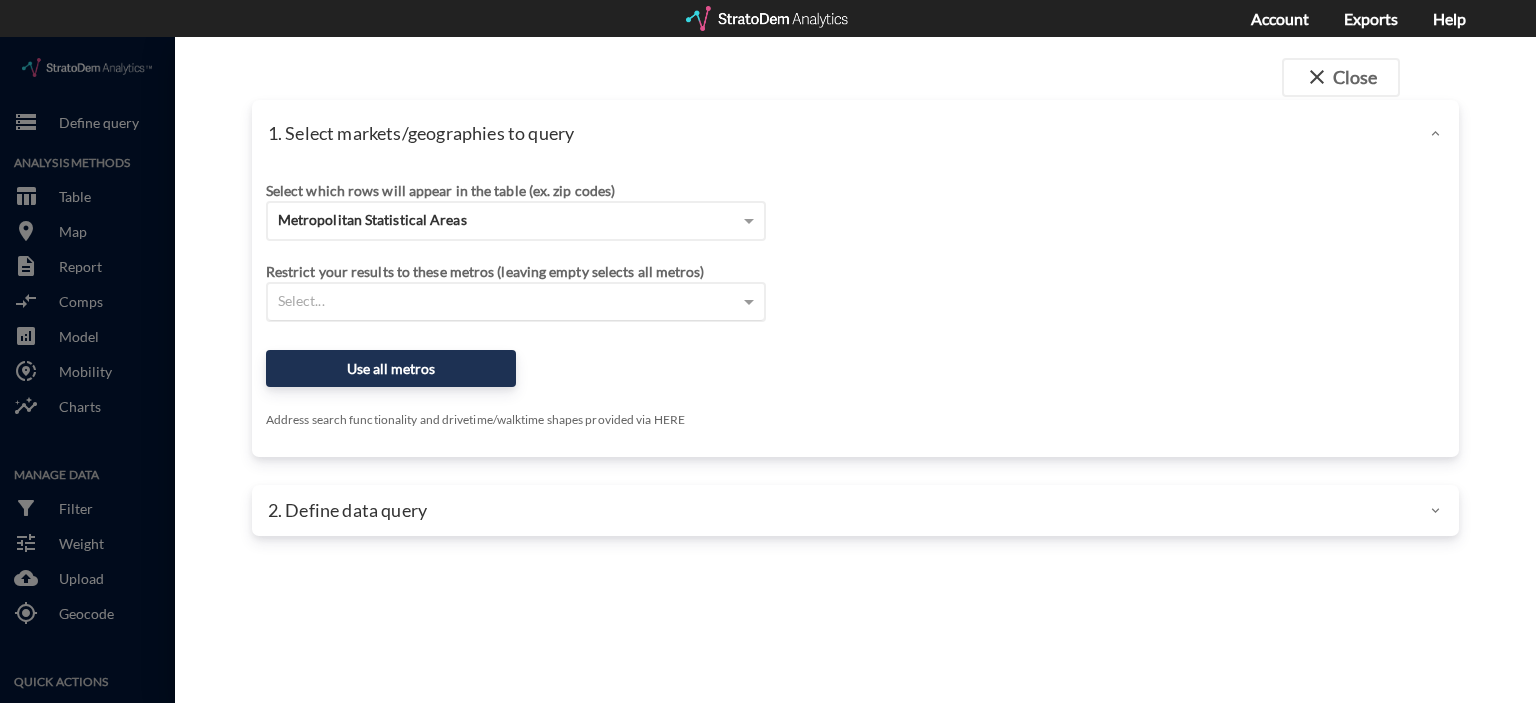 click on "Select..." 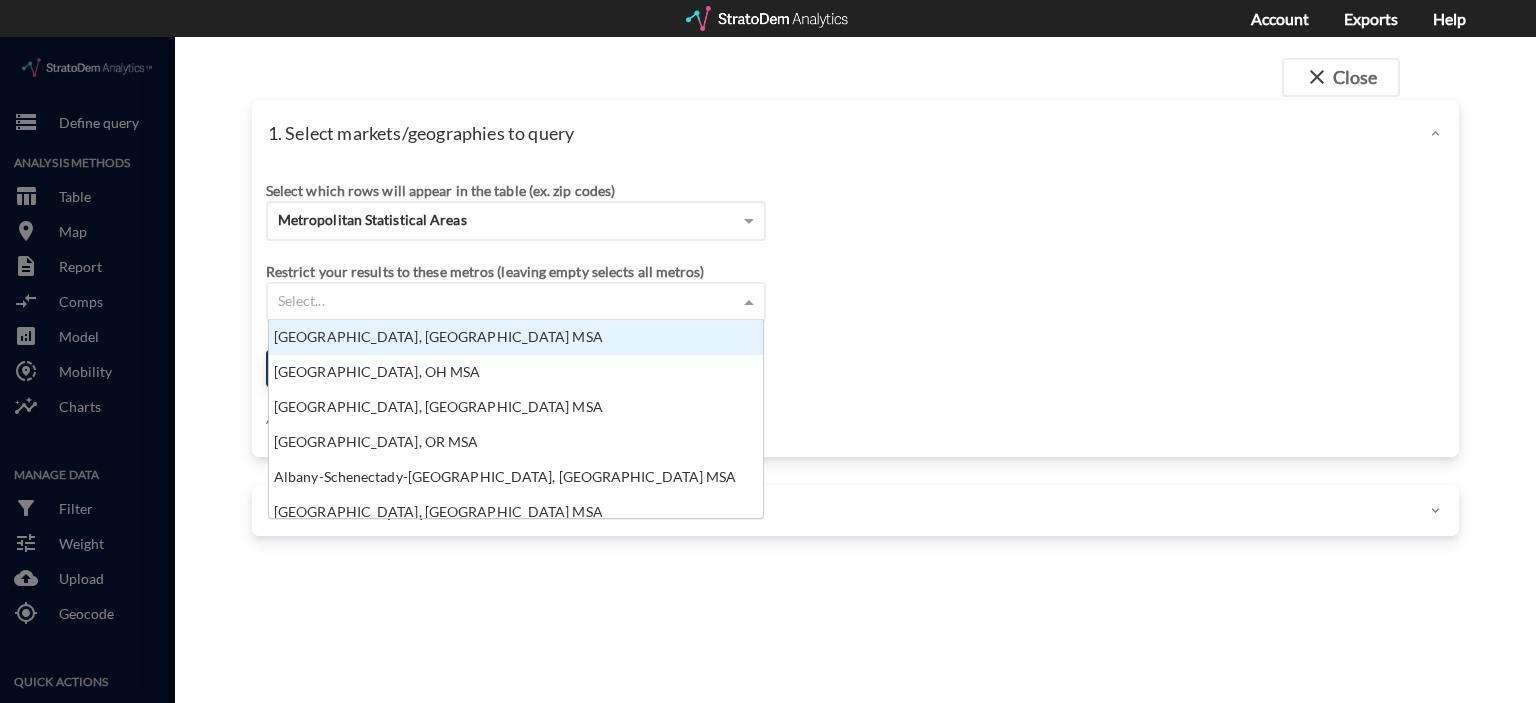 scroll, scrollTop: 16, scrollLeft: 12, axis: both 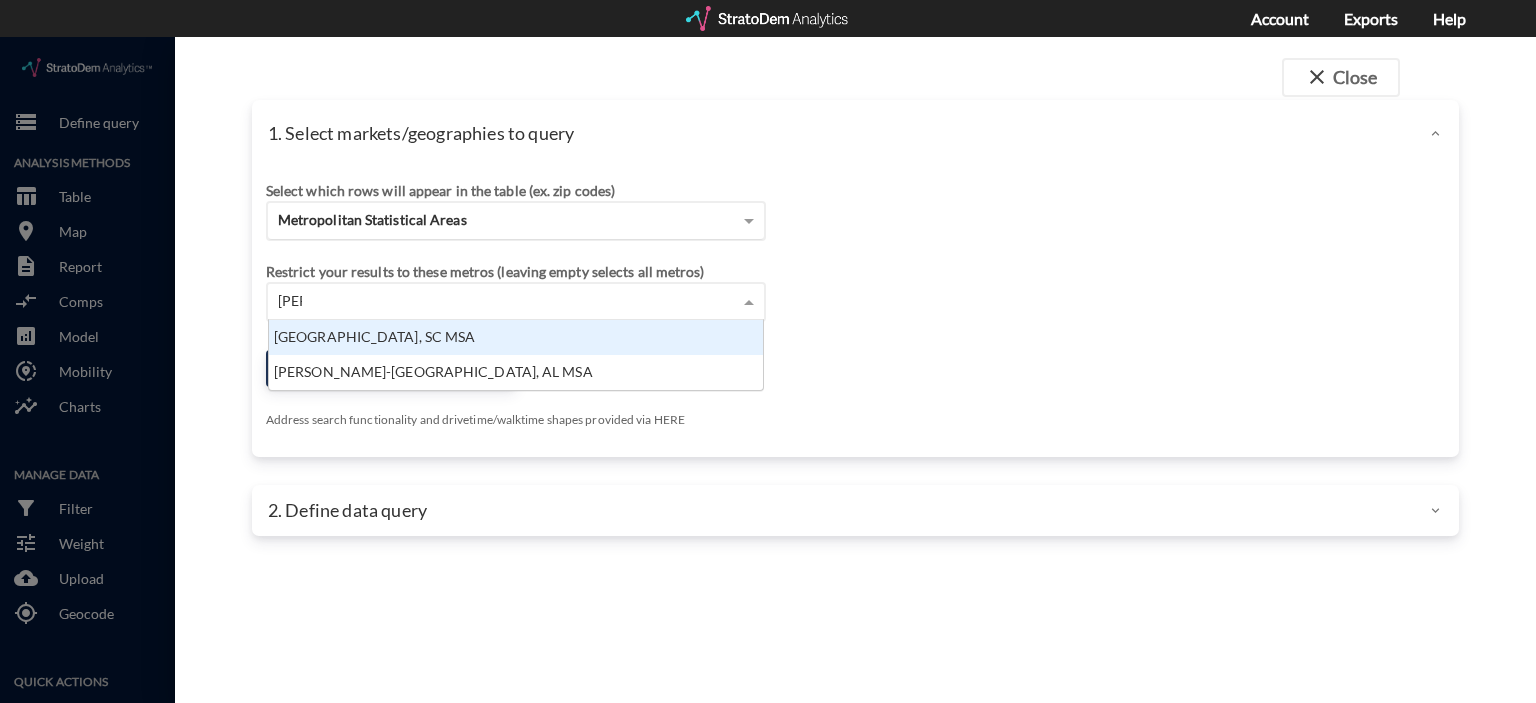 type on "flor" 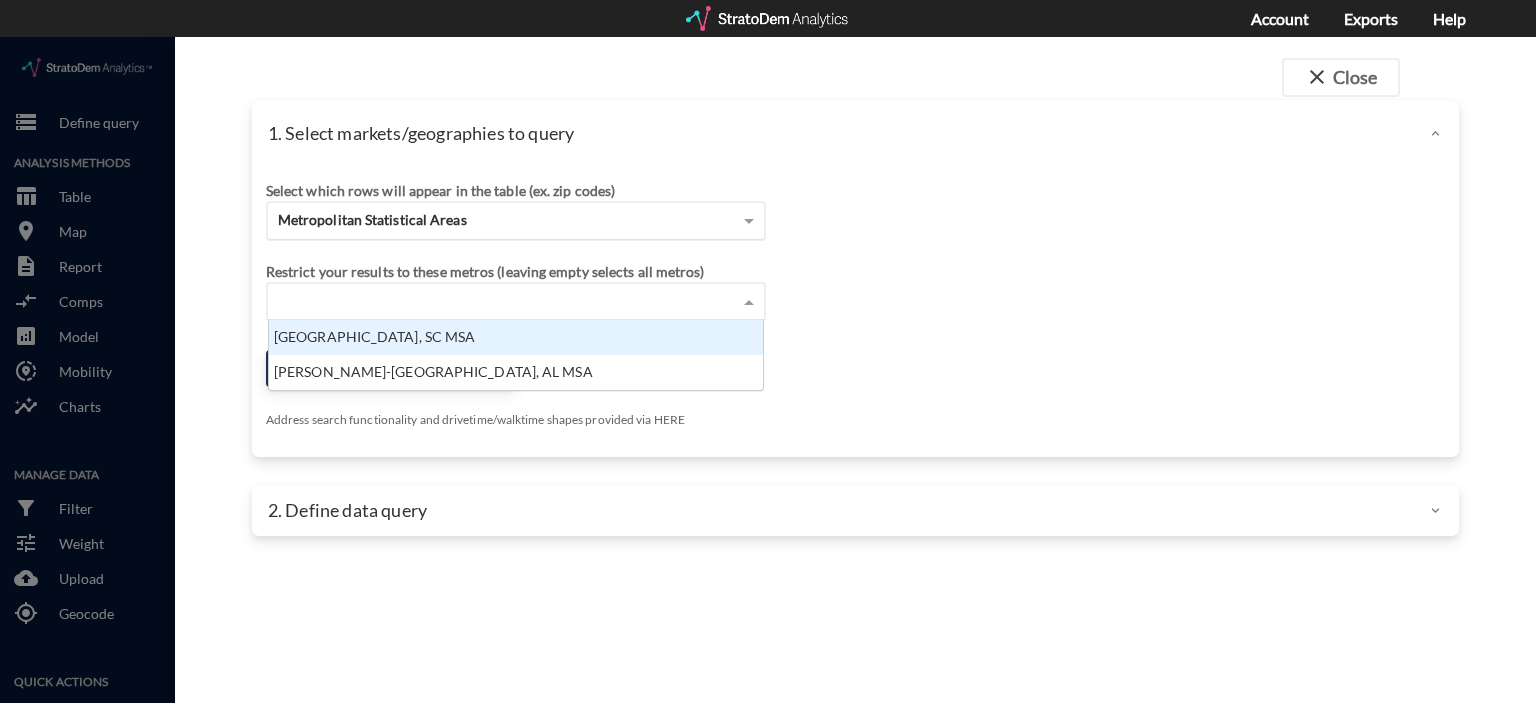 click on "Metropolitan Statistical Areas" 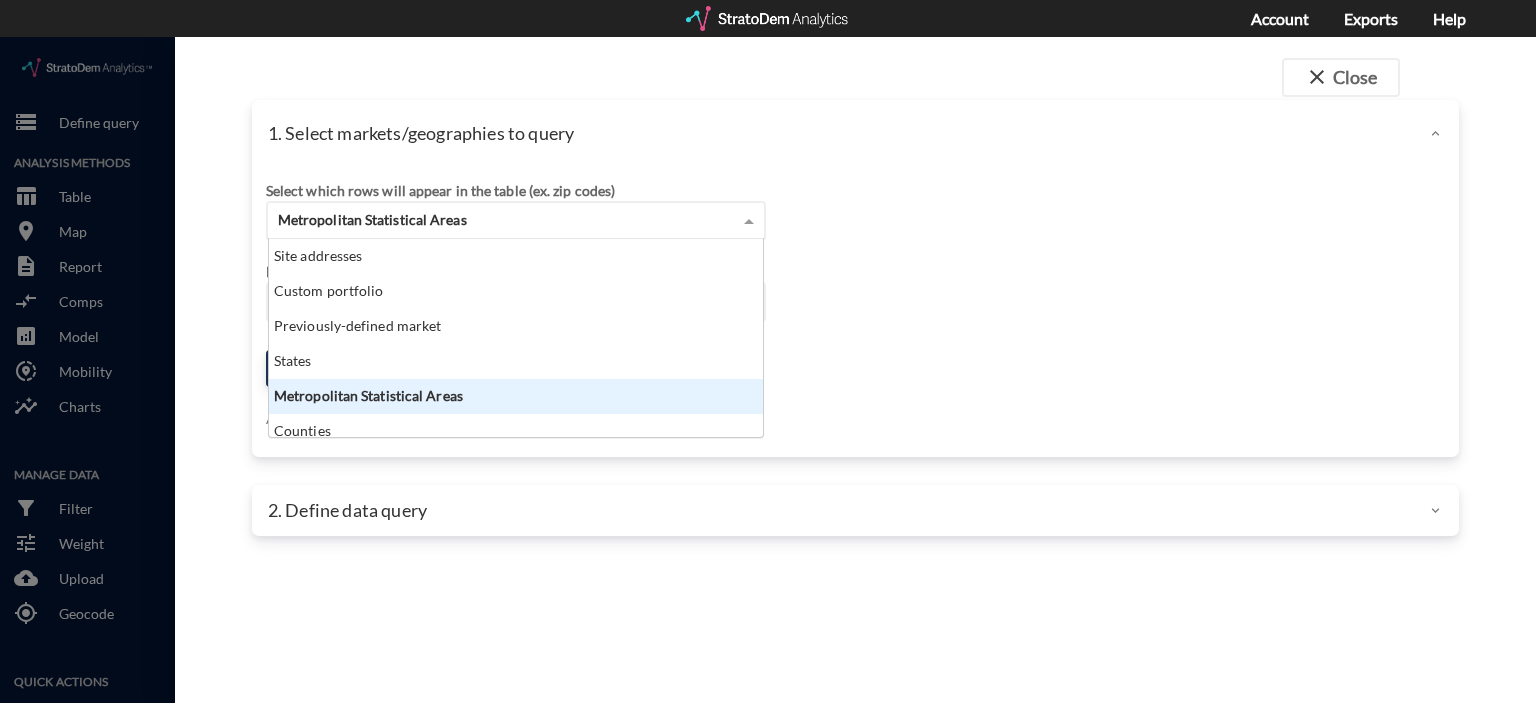 scroll, scrollTop: 16, scrollLeft: 12, axis: both 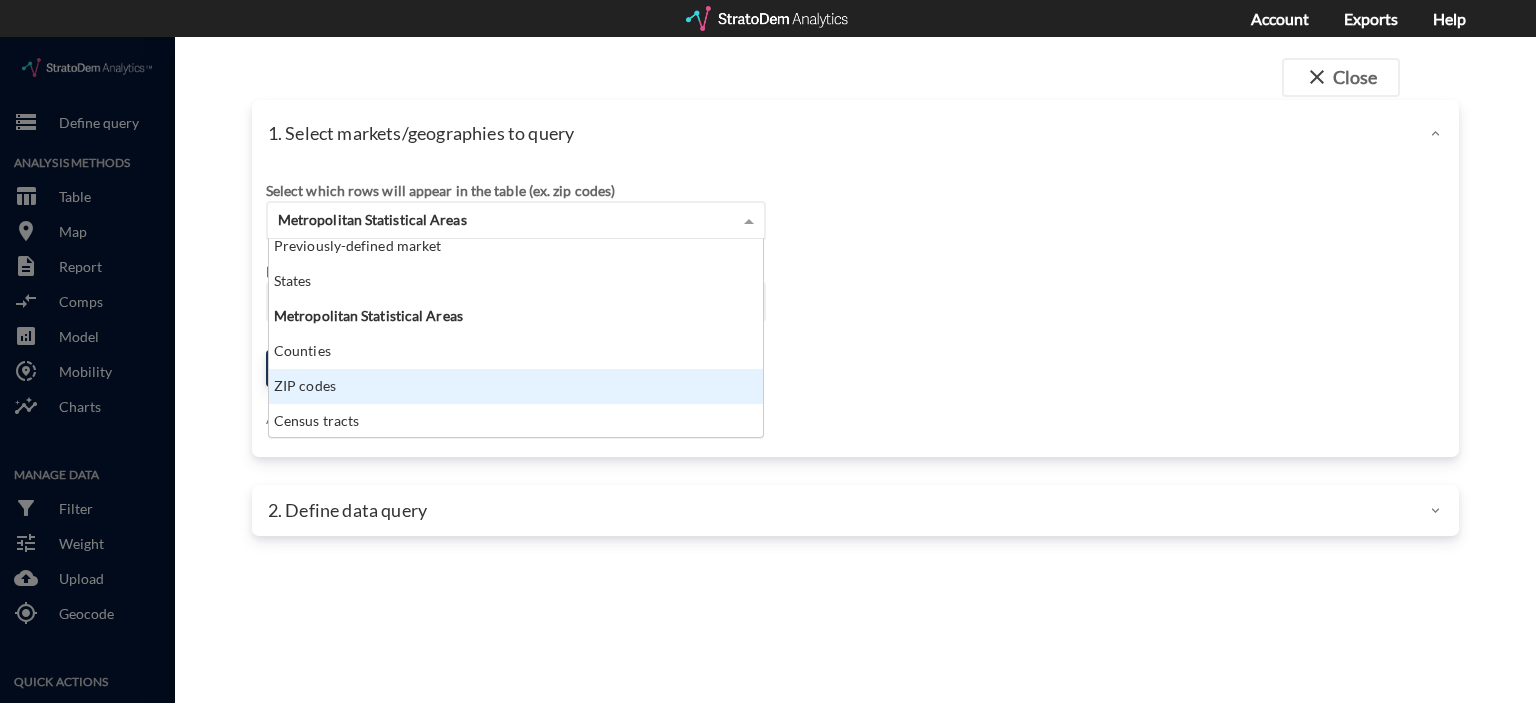 click on "ZIP codes" 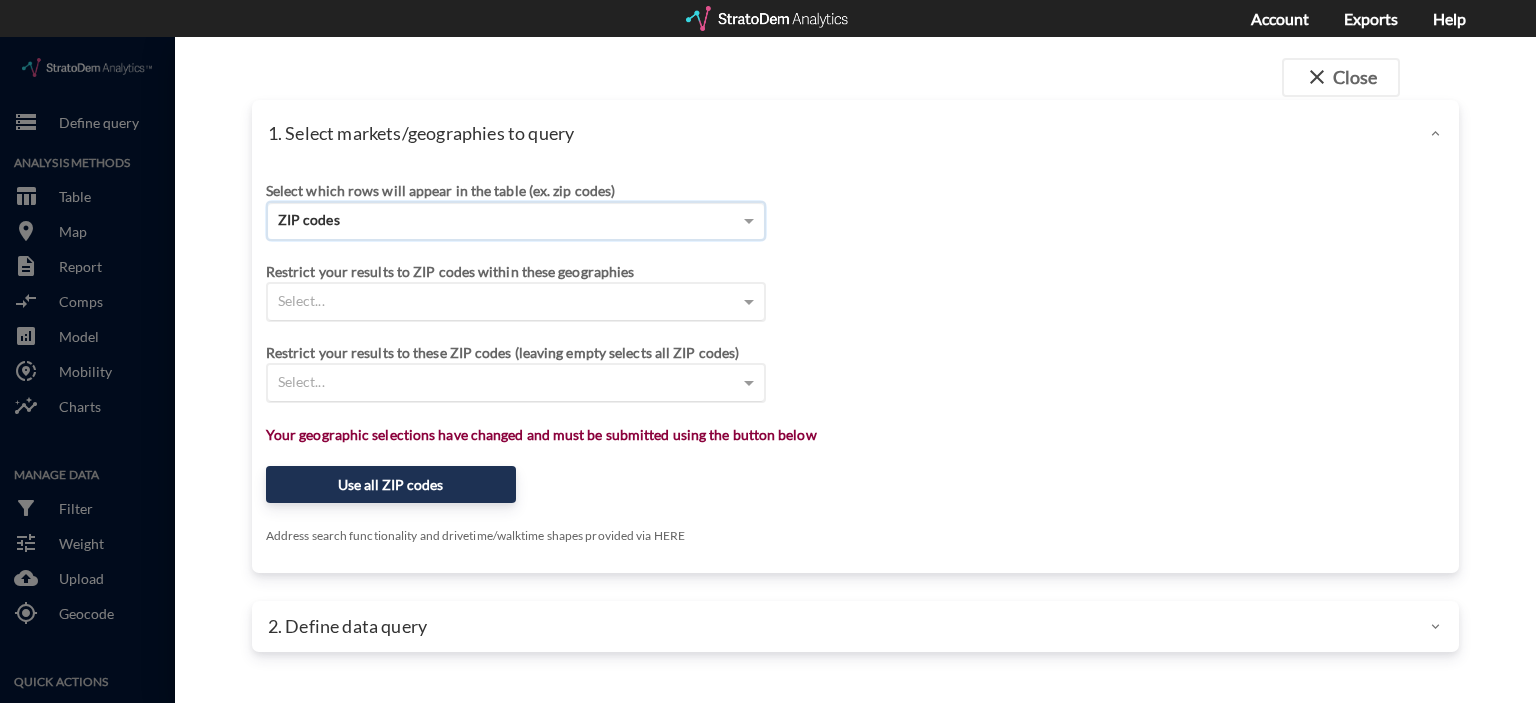 click on "Select..." 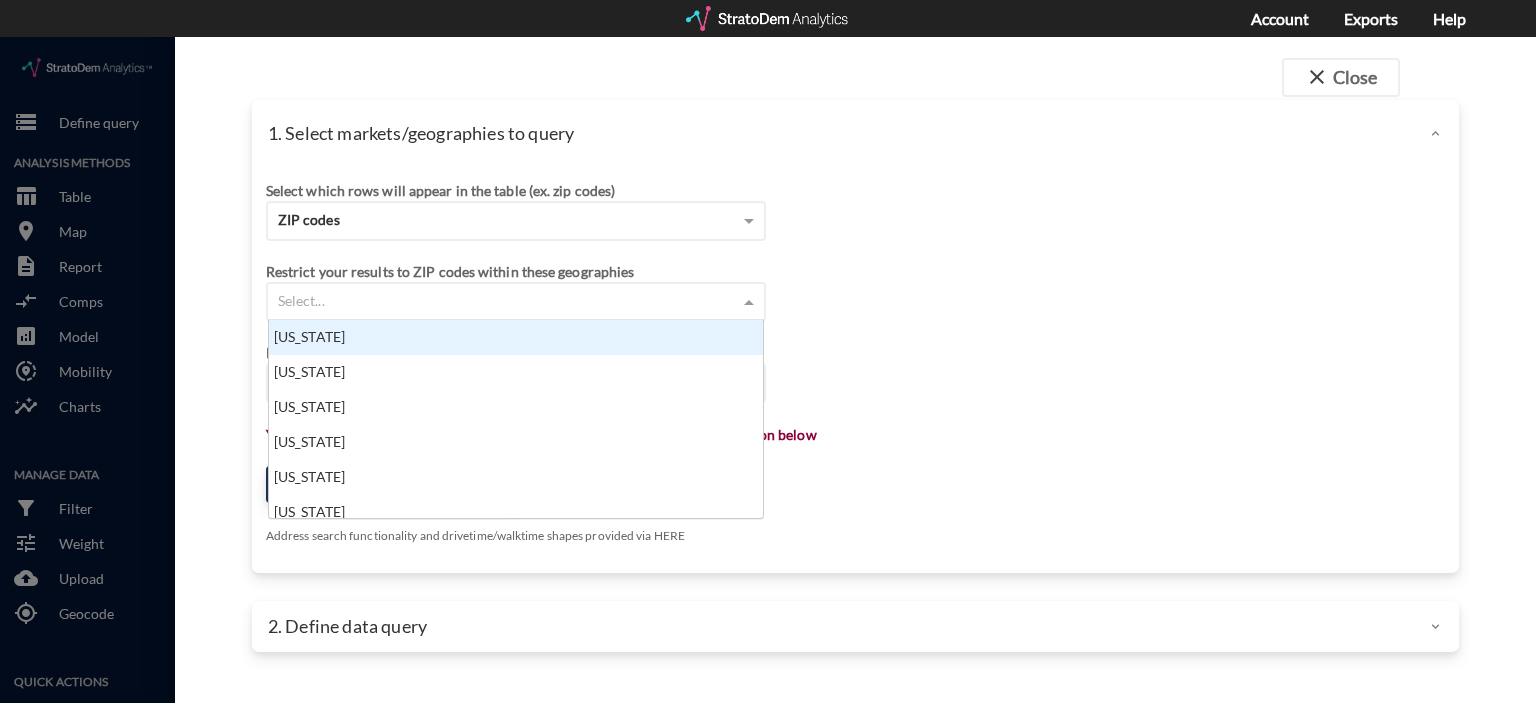 scroll, scrollTop: 16, scrollLeft: 12, axis: both 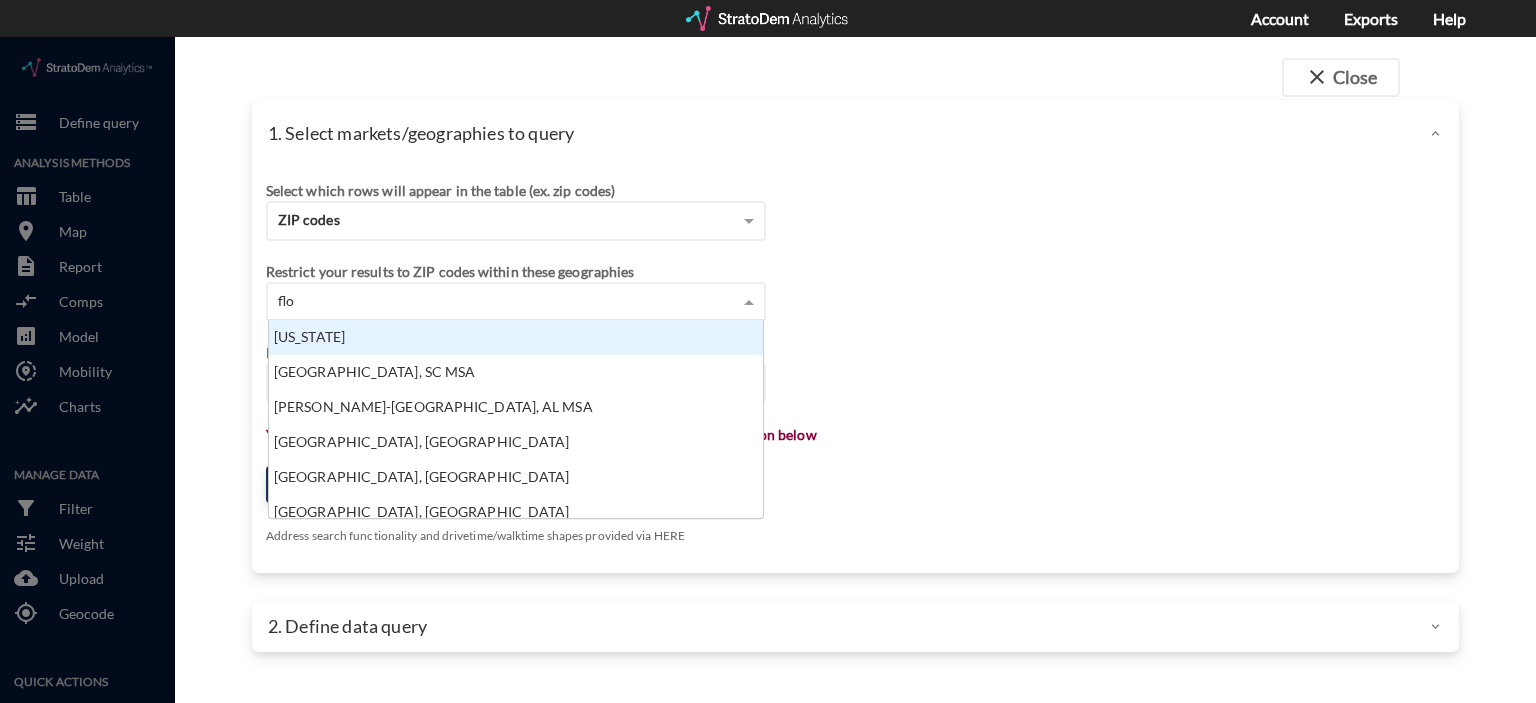 type on "flor" 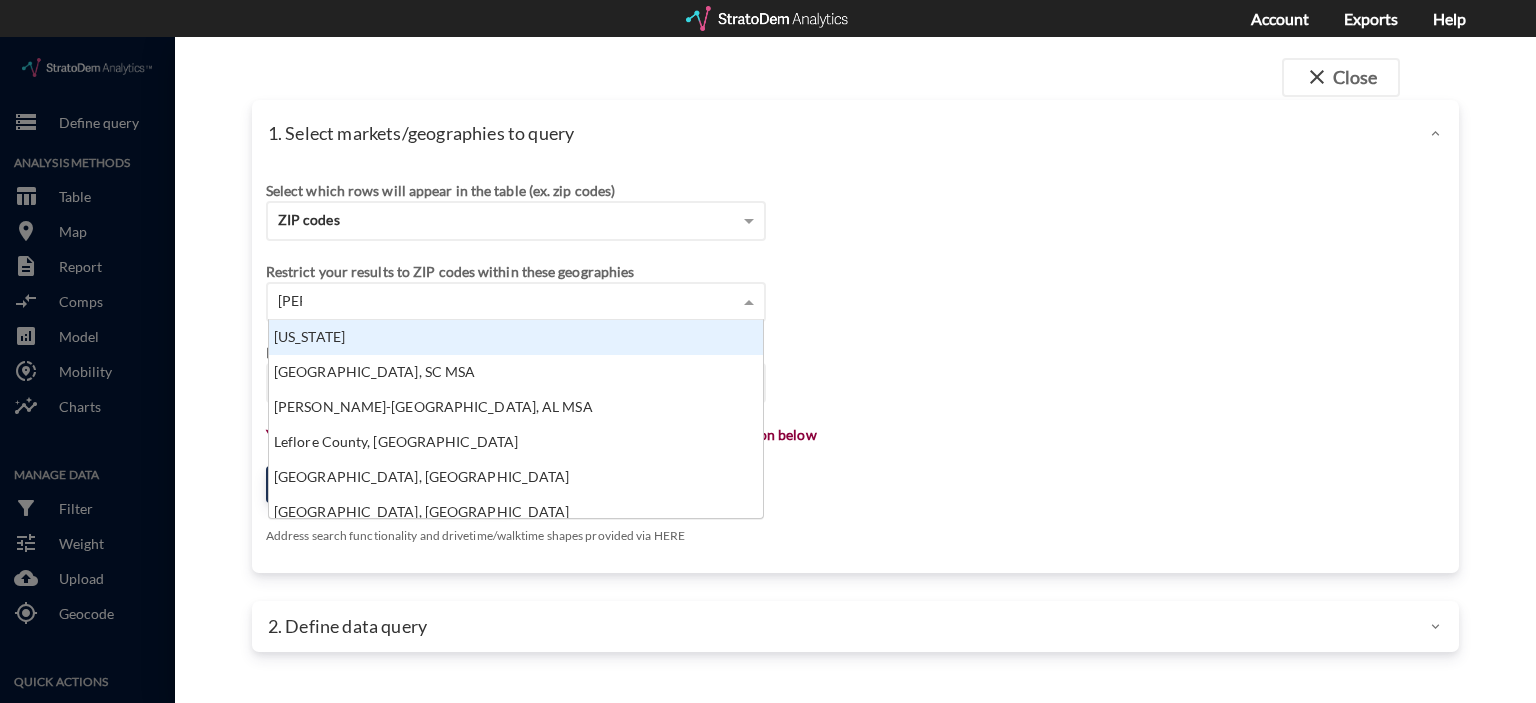 click on "Florida" 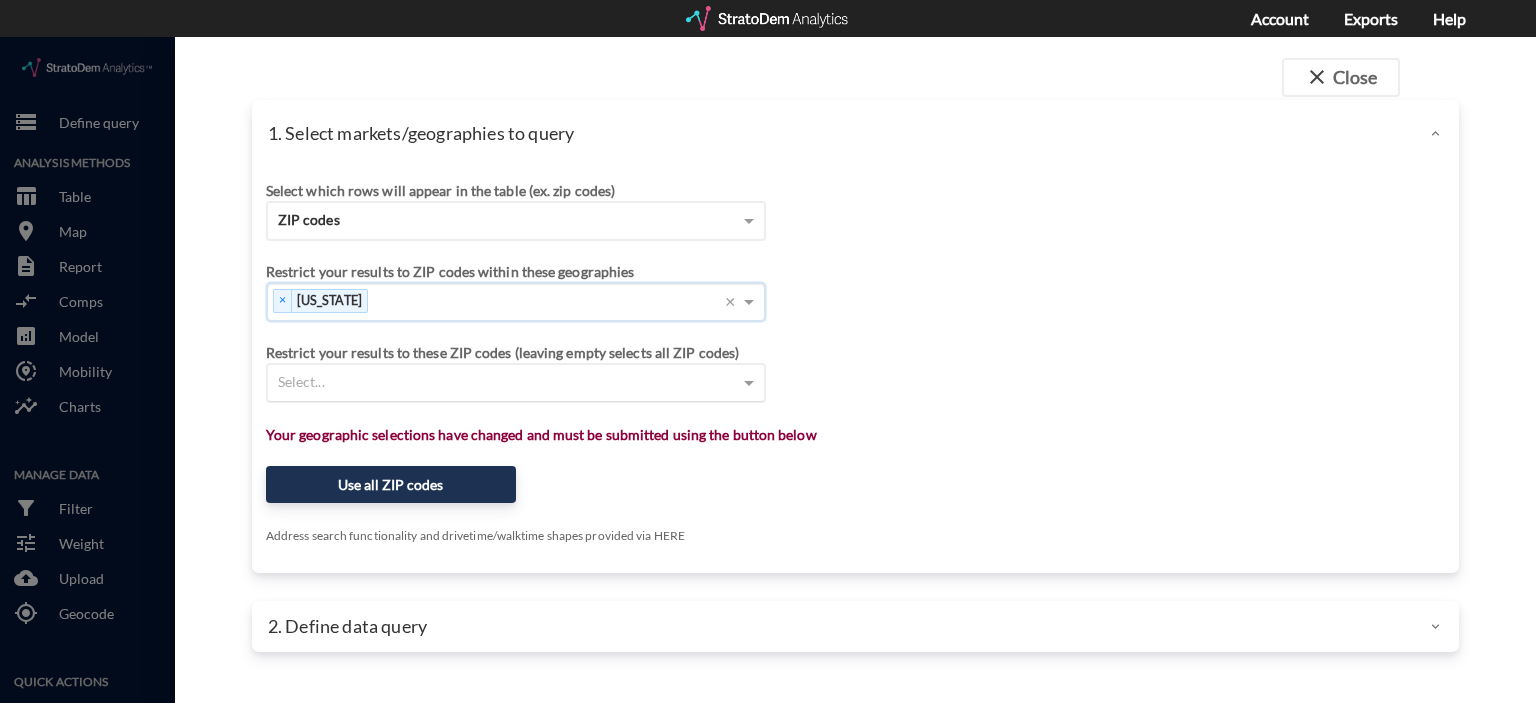 click on "Select..." 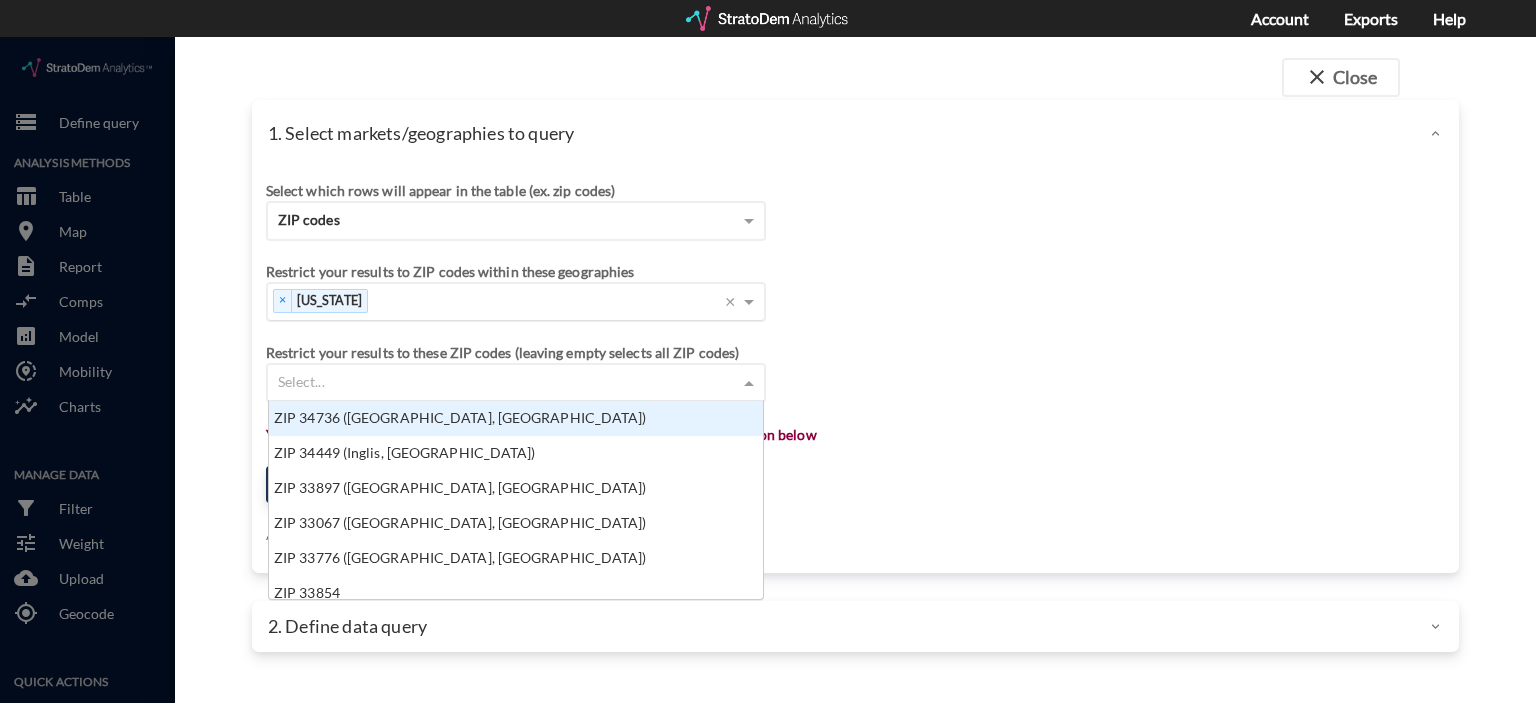 scroll, scrollTop: 16, scrollLeft: 12, axis: both 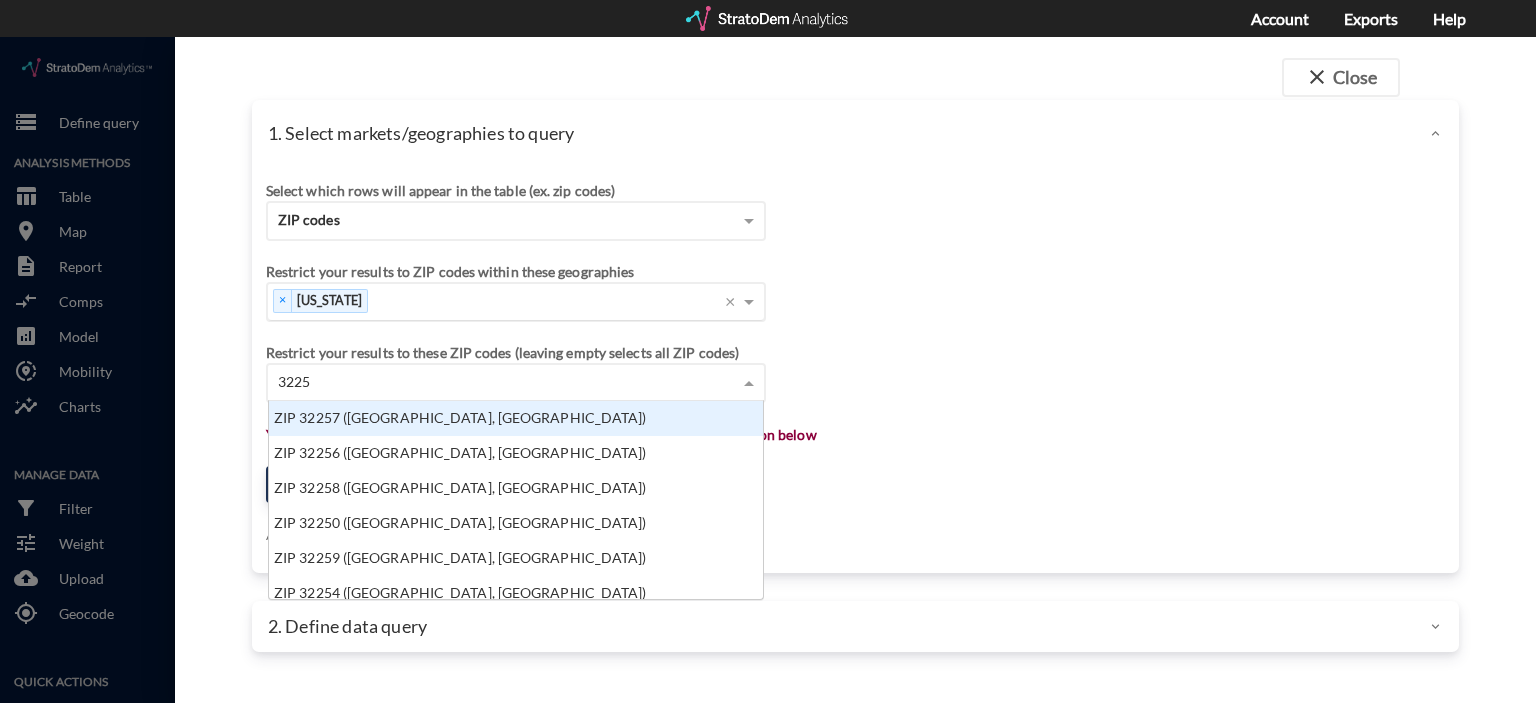 type on "32259" 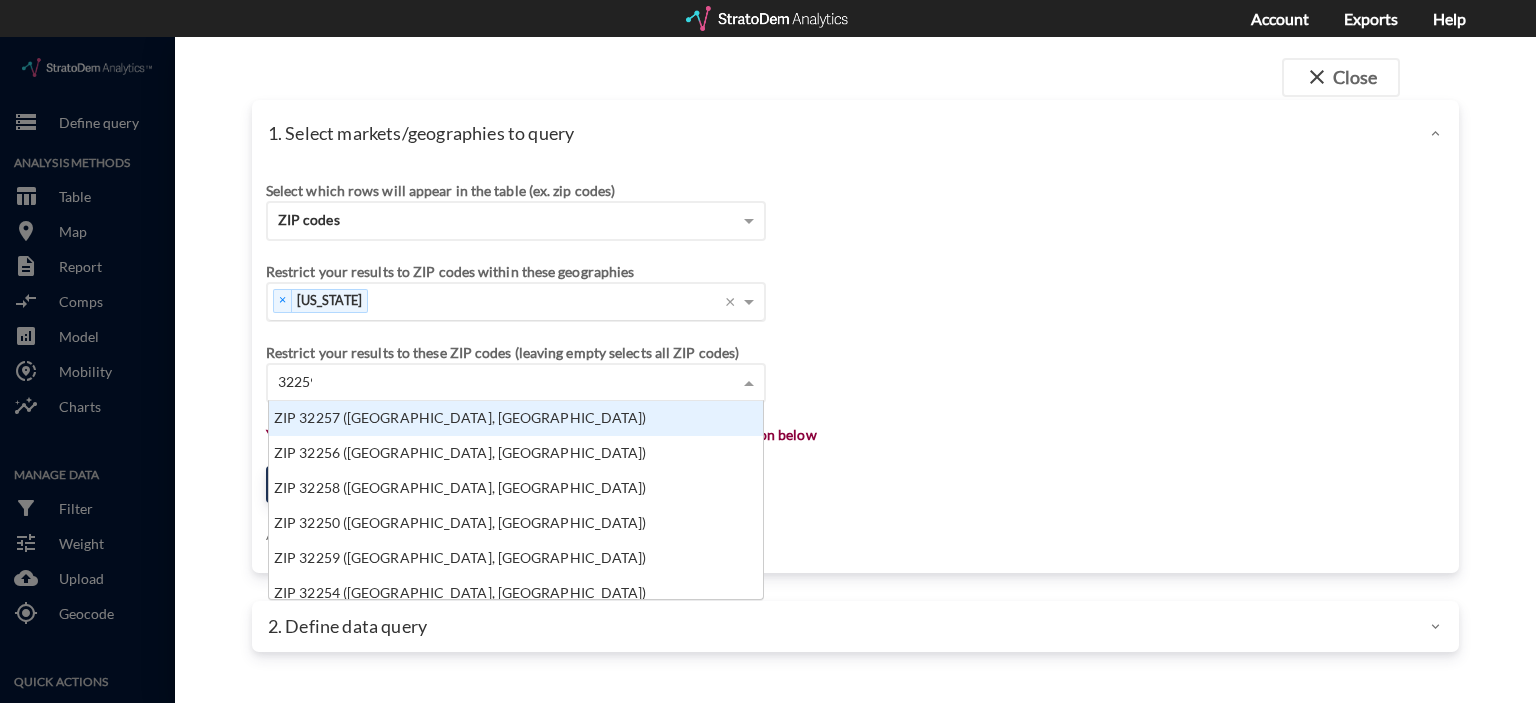 scroll, scrollTop: 20, scrollLeft: 483, axis: both 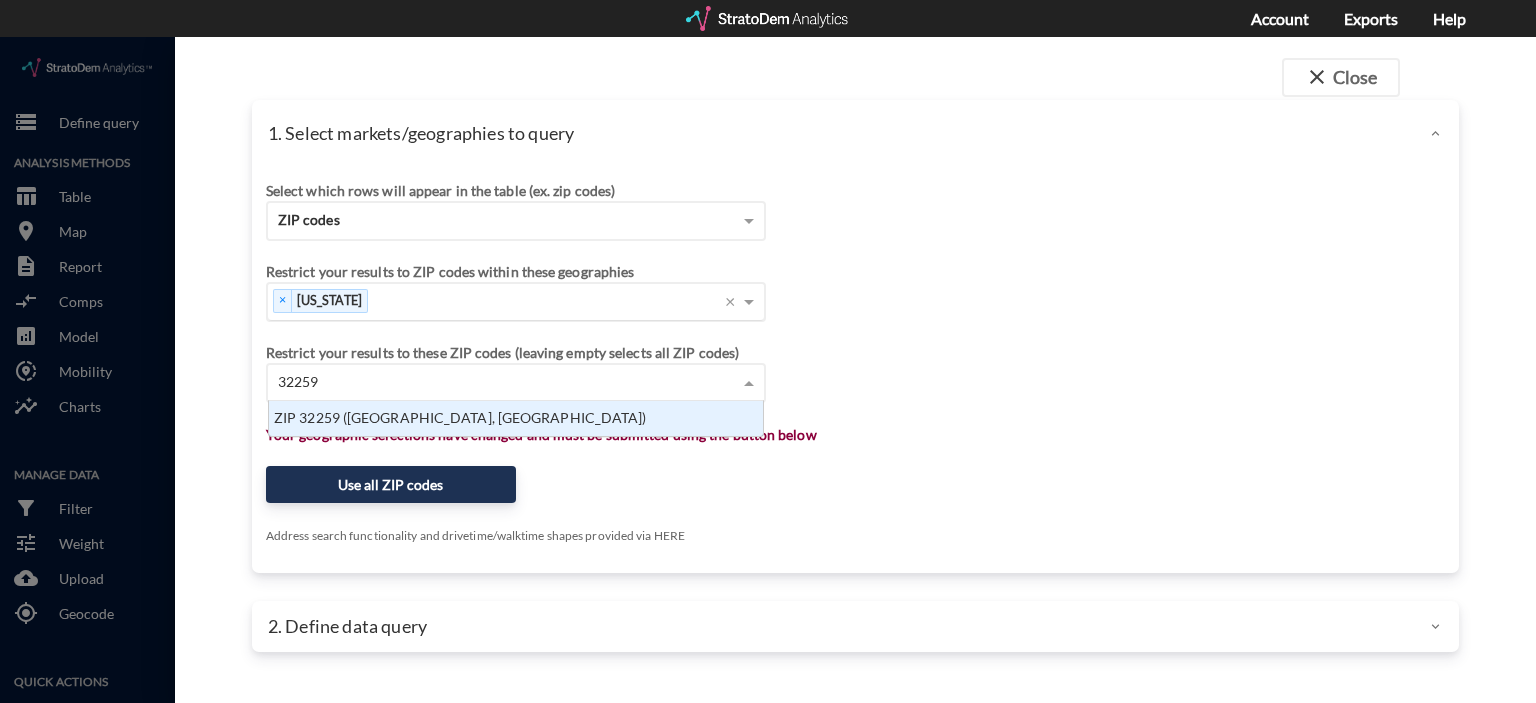 click on "ZIP 32259 (Fruit Cove, FL)" 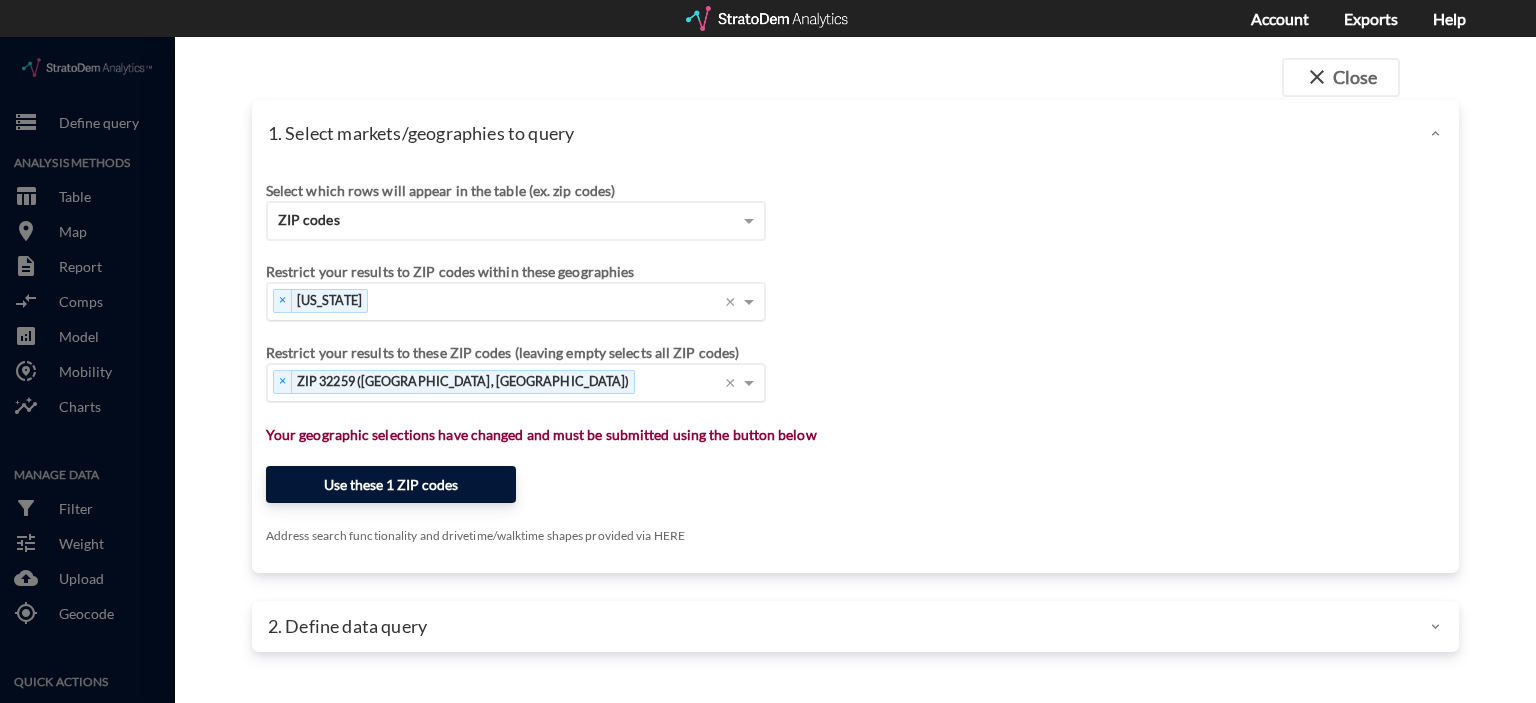click on "Use these 1 ZIP codes" 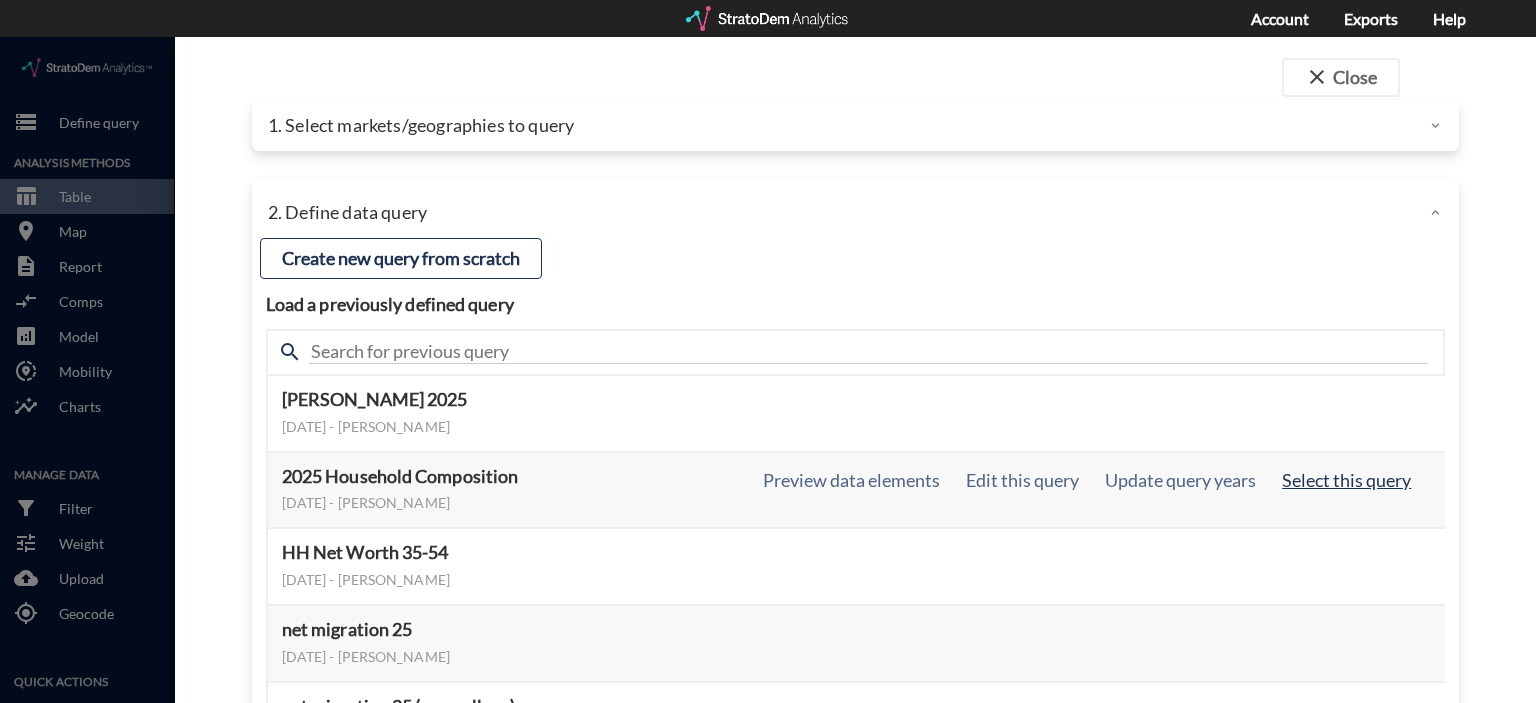 click on "Select this query" 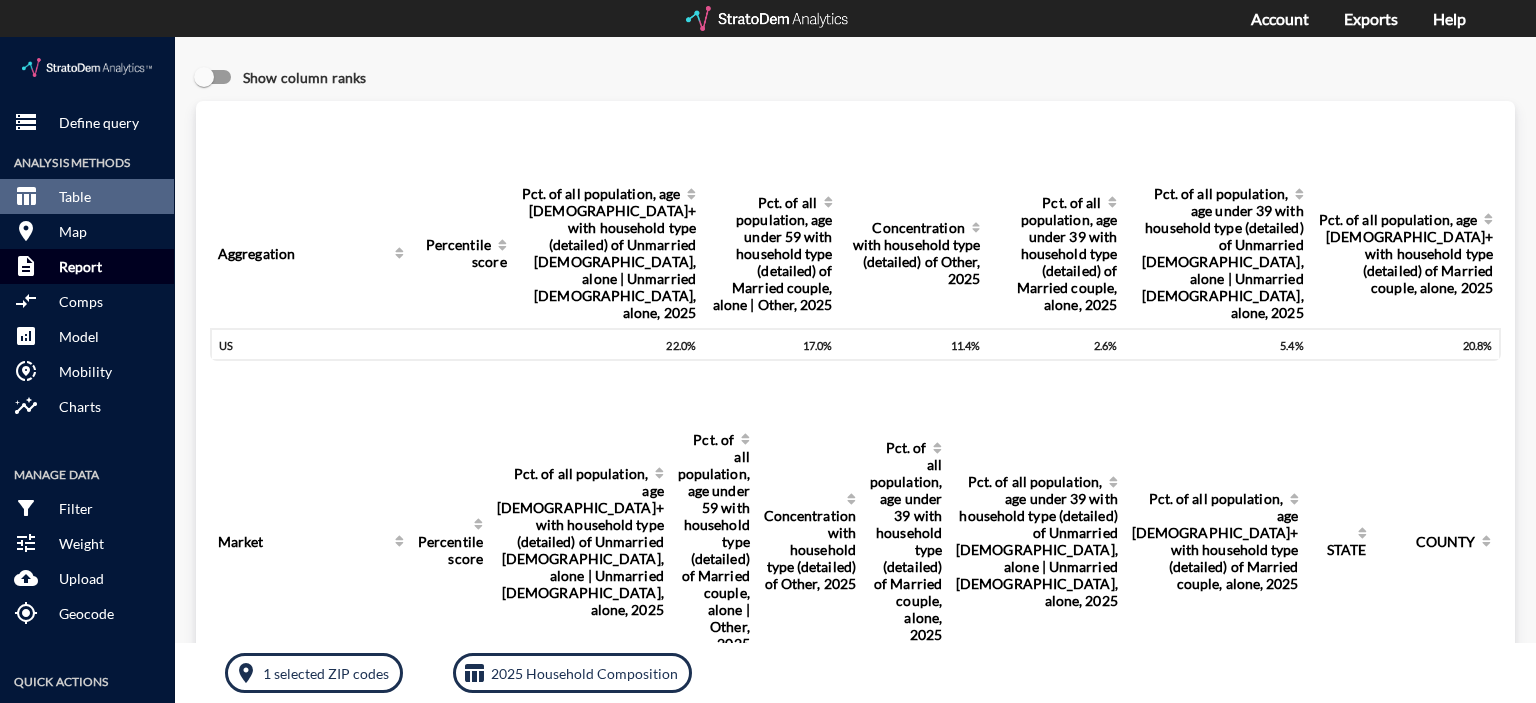 click on "Report" 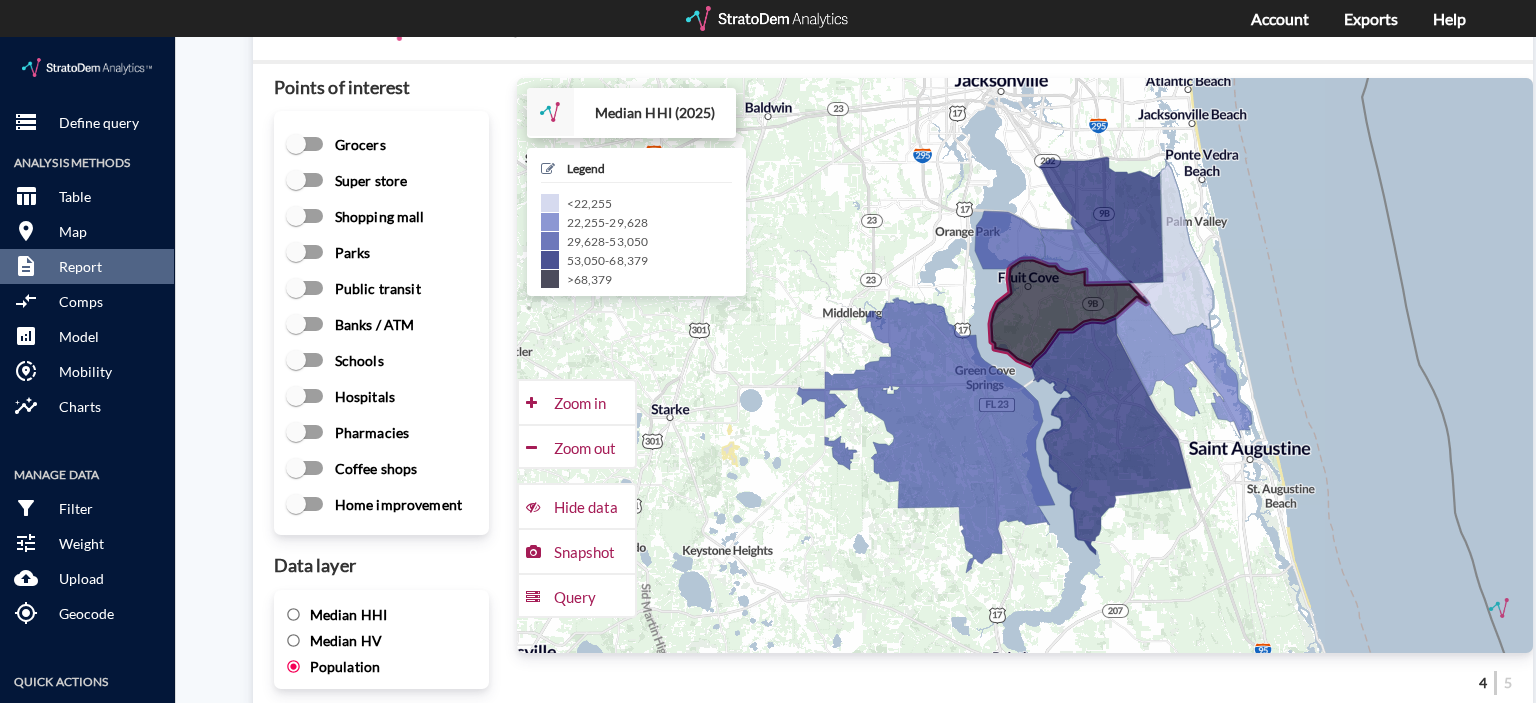 scroll, scrollTop: 2748, scrollLeft: 0, axis: vertical 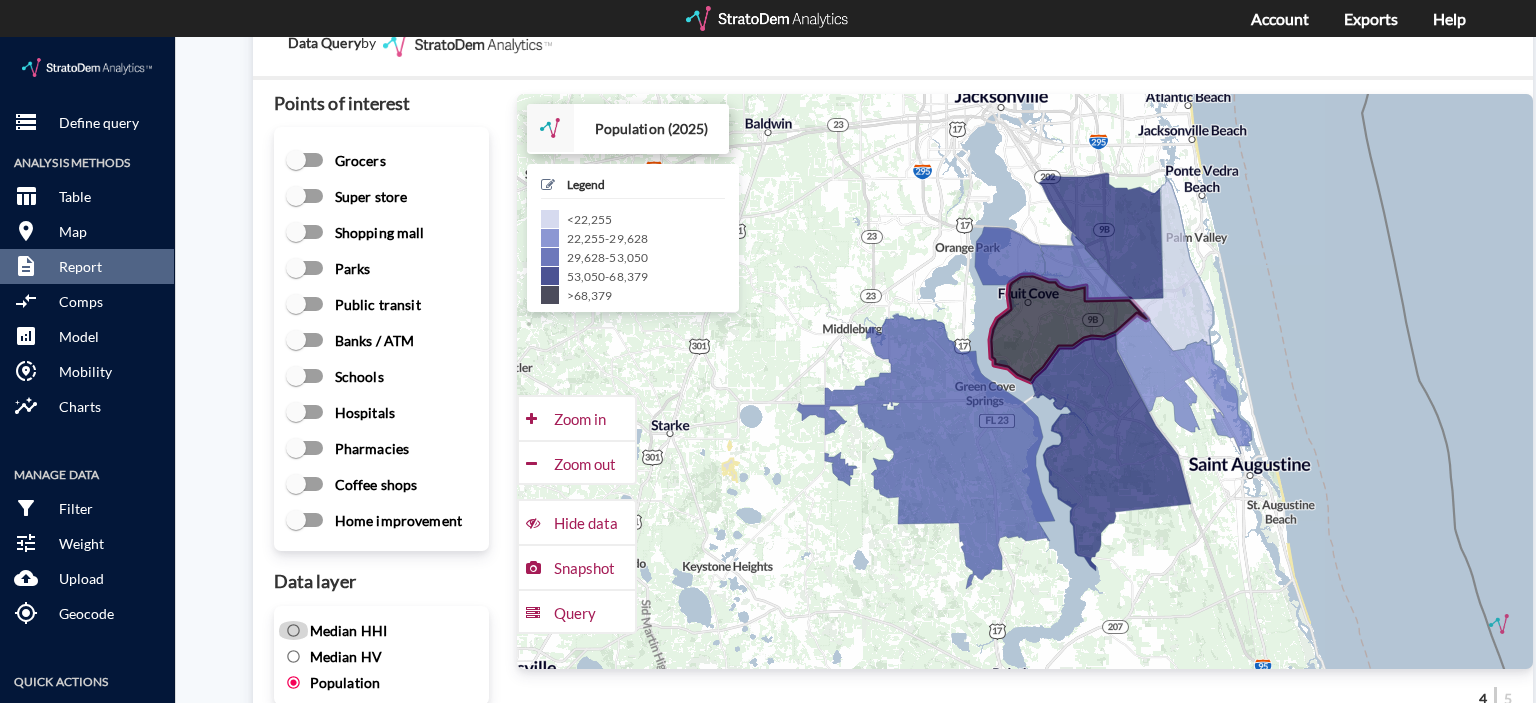 click on "Median HHI" 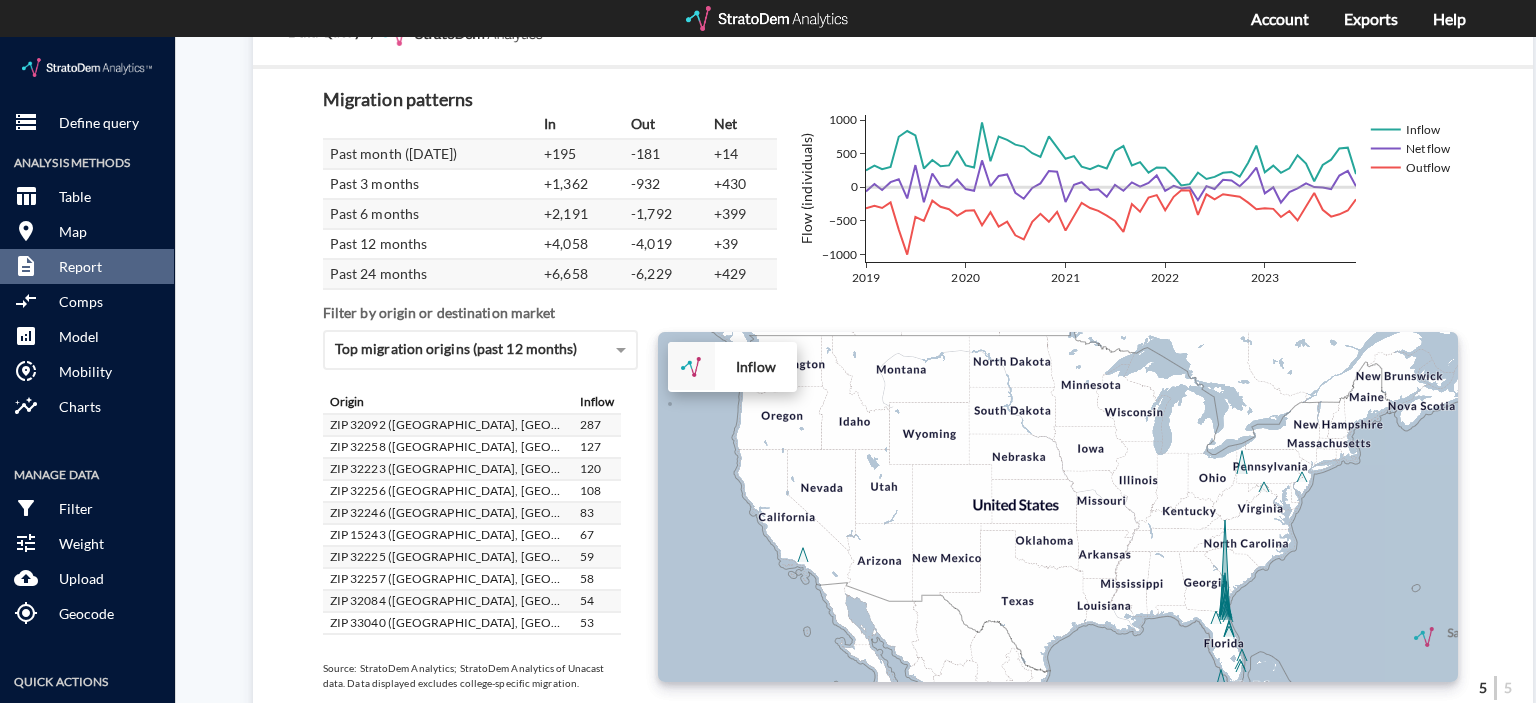 scroll, scrollTop: 3529, scrollLeft: 0, axis: vertical 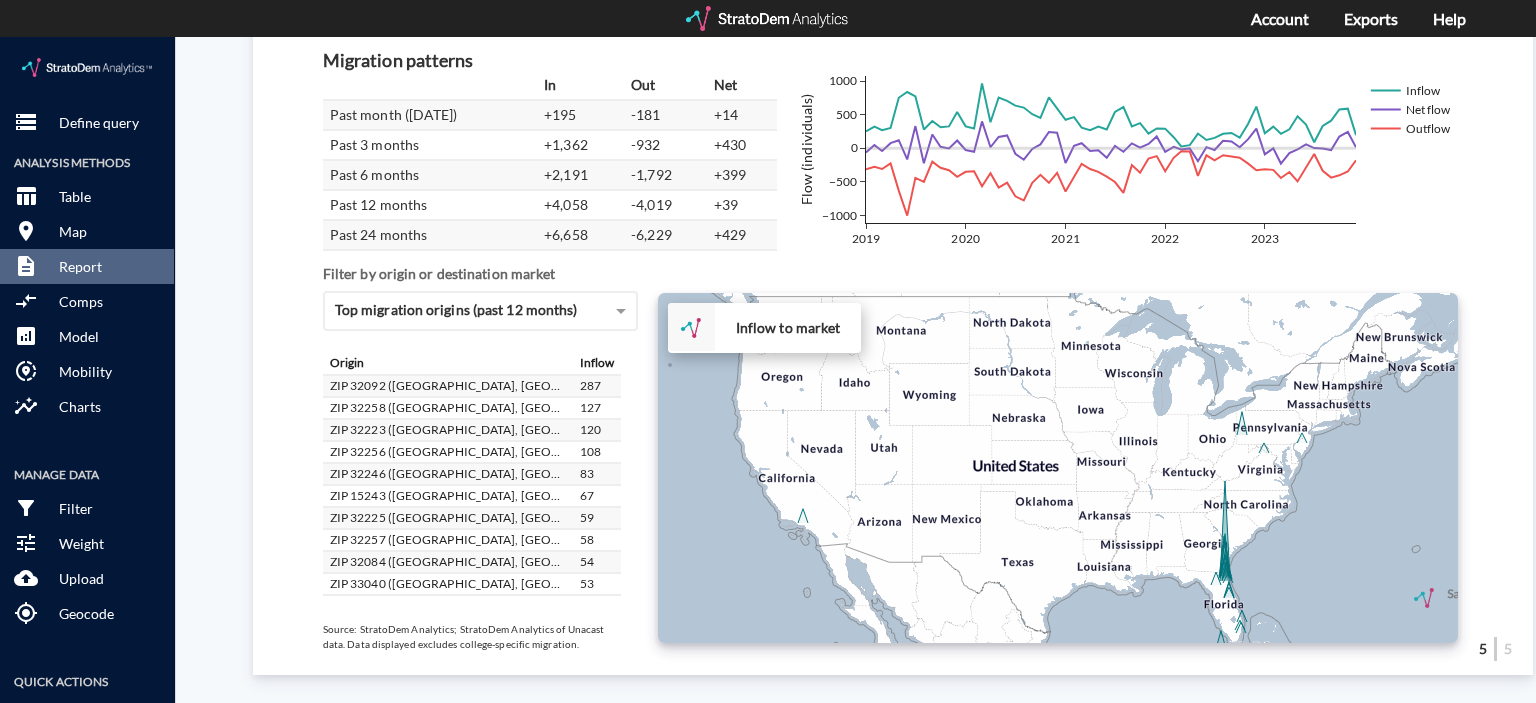 click on "+ − Inflow to market  CUSTOMIZE DATA Draw a polygon Draw a rectangle Draw a marker Edit layers Delete layers Zoom in Zoom out Hide data Snapshot Query © StratoDem Analytics, LLC. All rights reserved.
Leaflet | OpenStreetMap Leaflet Choose method to define market X Draw a custom polygon → Draw a custom shape using map drawing tools Use standard buffers → Load in  drive time, mile radius , or  walk time  buffers Select geographies by ID → Select neighborhoods or ZIP codes  from the map or  upload a predefined list  of ZIP codes or other geographic identifiers" 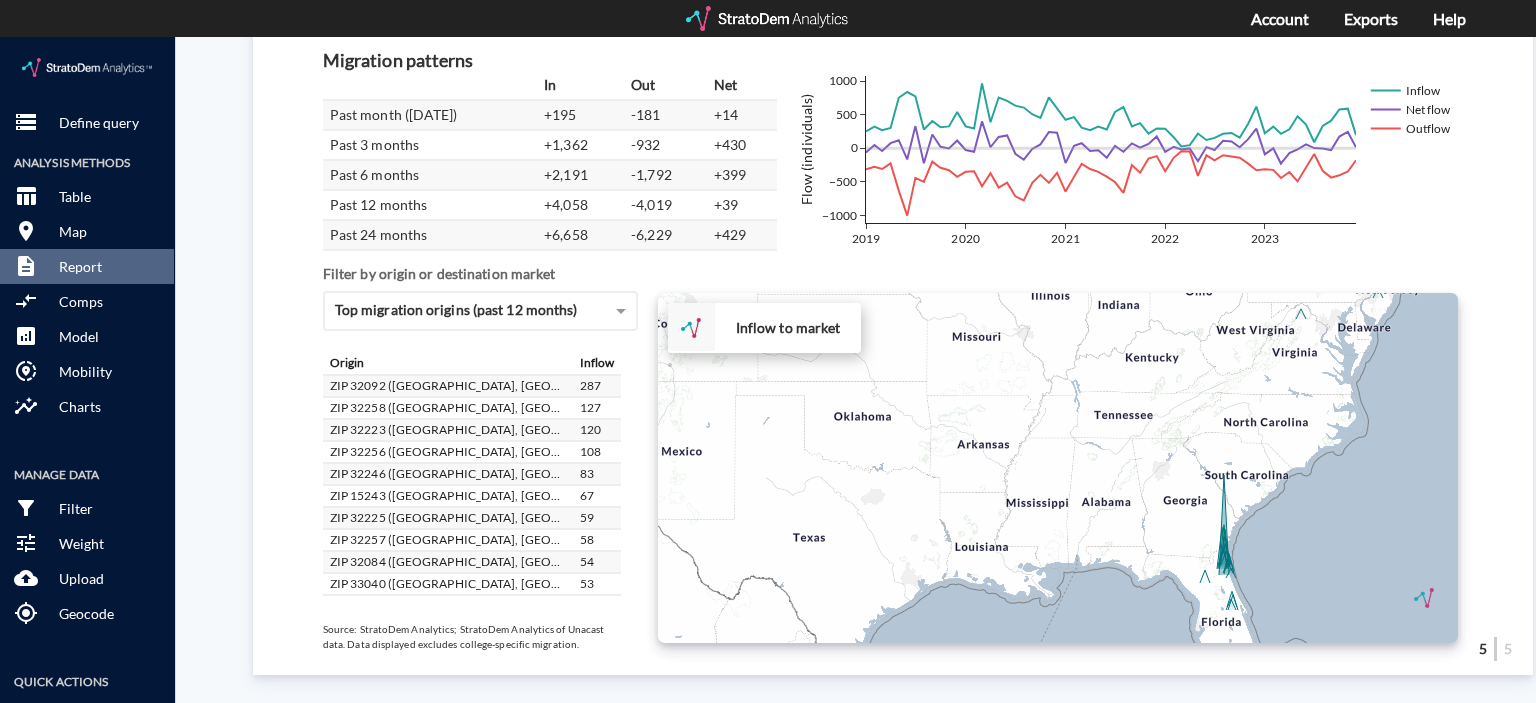 click on "+ − Inflow to market  CUSTOMIZE DATA Draw a polygon Draw a rectangle Draw a marker Edit layers Delete layers Zoom in Zoom out Hide data Snapshot Query © StratoDem Analytics, LLC. All rights reserved.
Leaflet | OpenStreetMap Leaflet Choose method to define market X Draw a custom polygon → Draw a custom shape using map drawing tools Use standard buffers → Load in  drive time, mile radius , or  walk time  buffers Select geographies by ID → Select neighborhoods or ZIP codes  from the map or  upload a predefined list  of ZIP codes or other geographic identifiers" 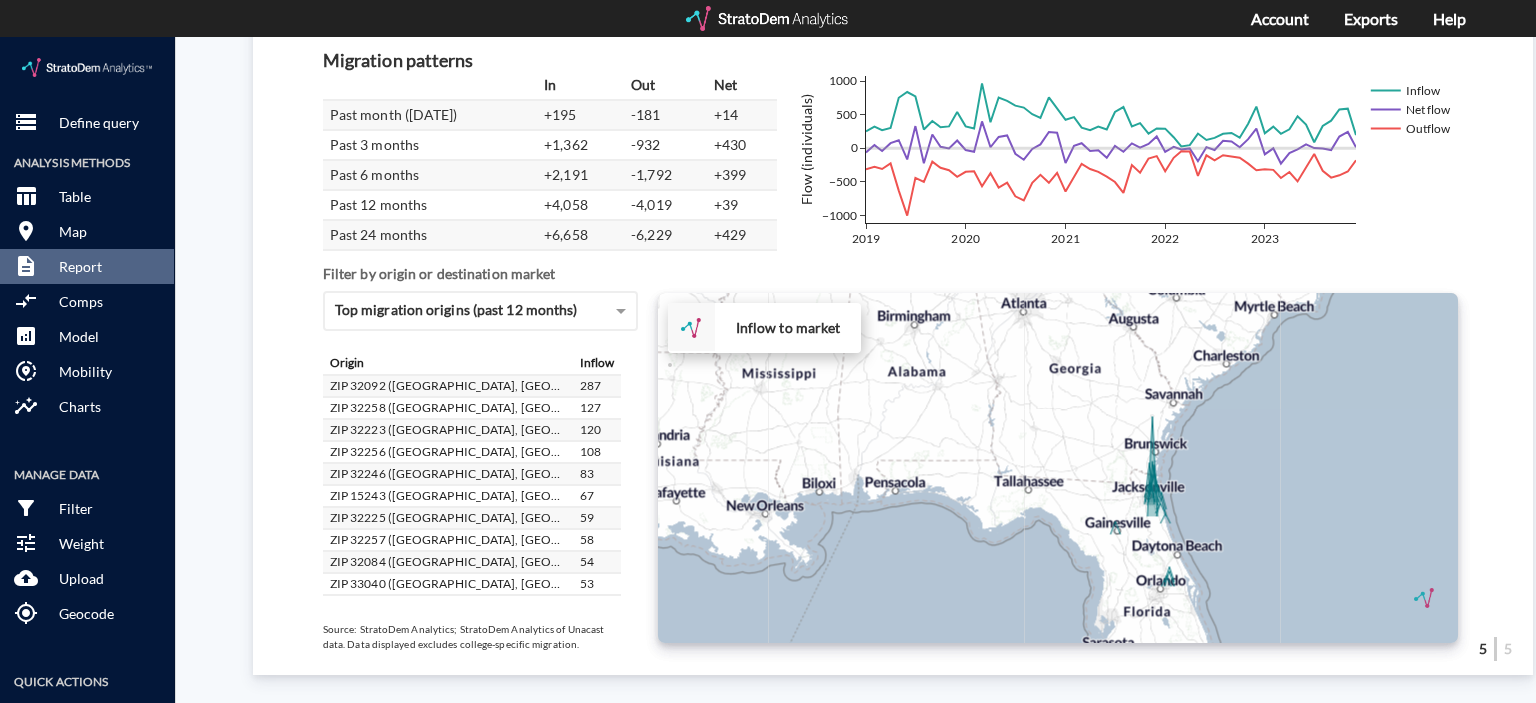 drag, startPoint x: 1253, startPoint y: 540, endPoint x: 1177, endPoint y: 493, distance: 89.358826 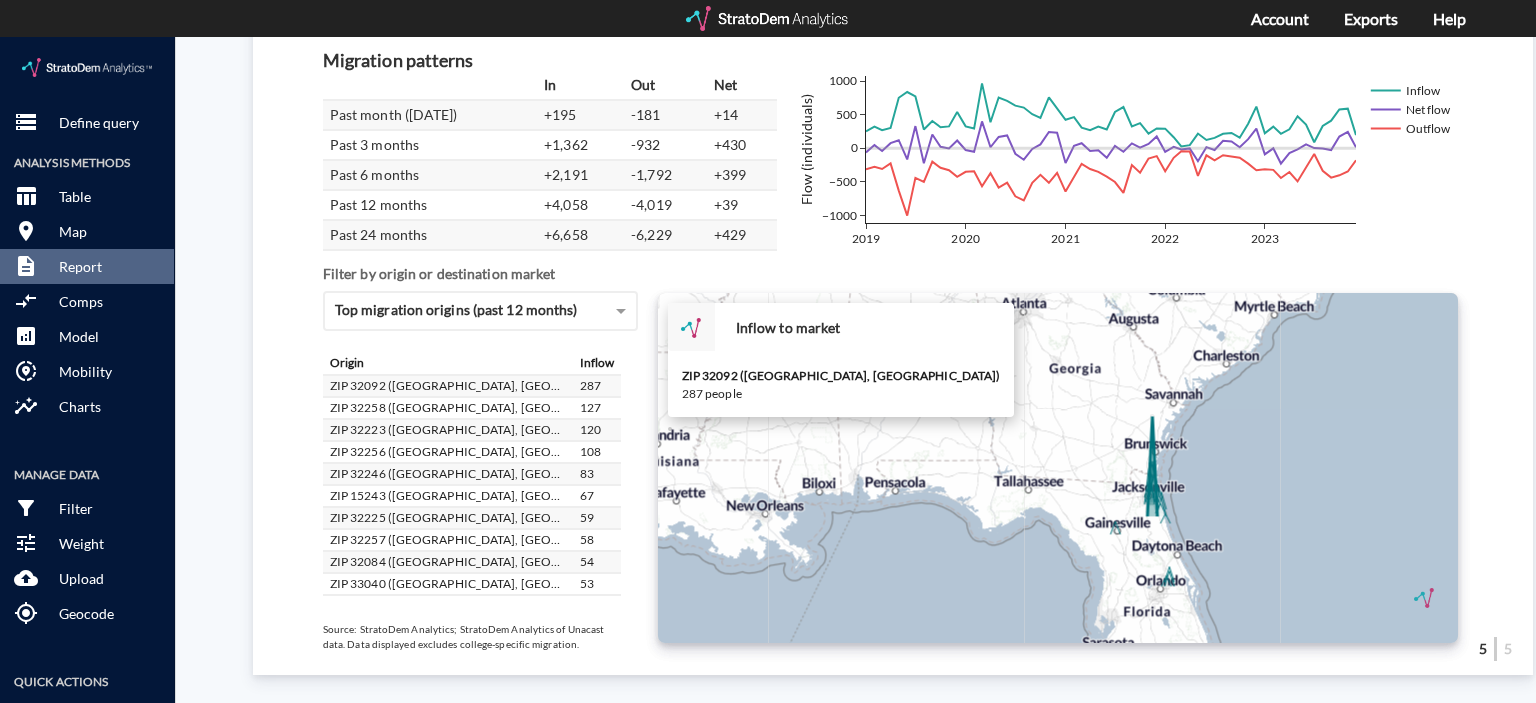 click 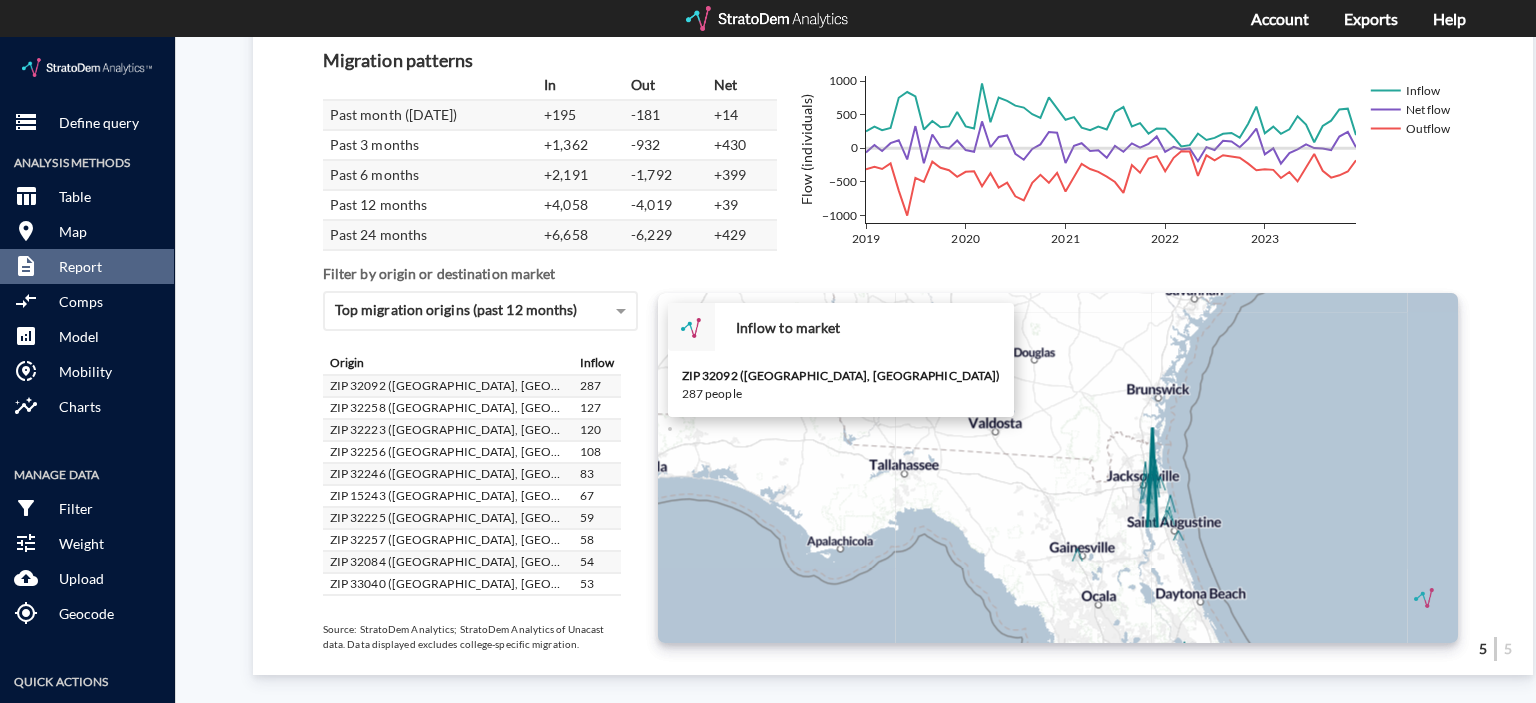 click 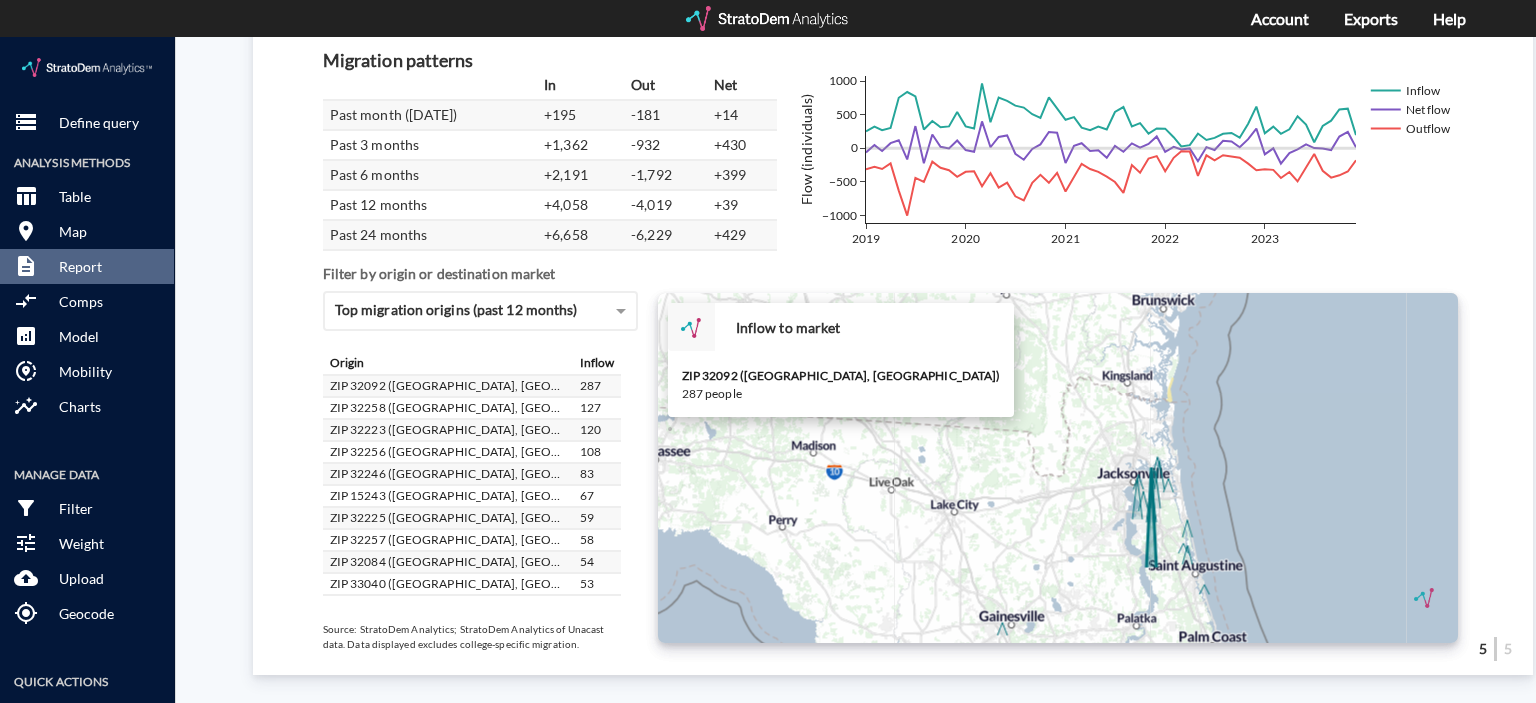 click 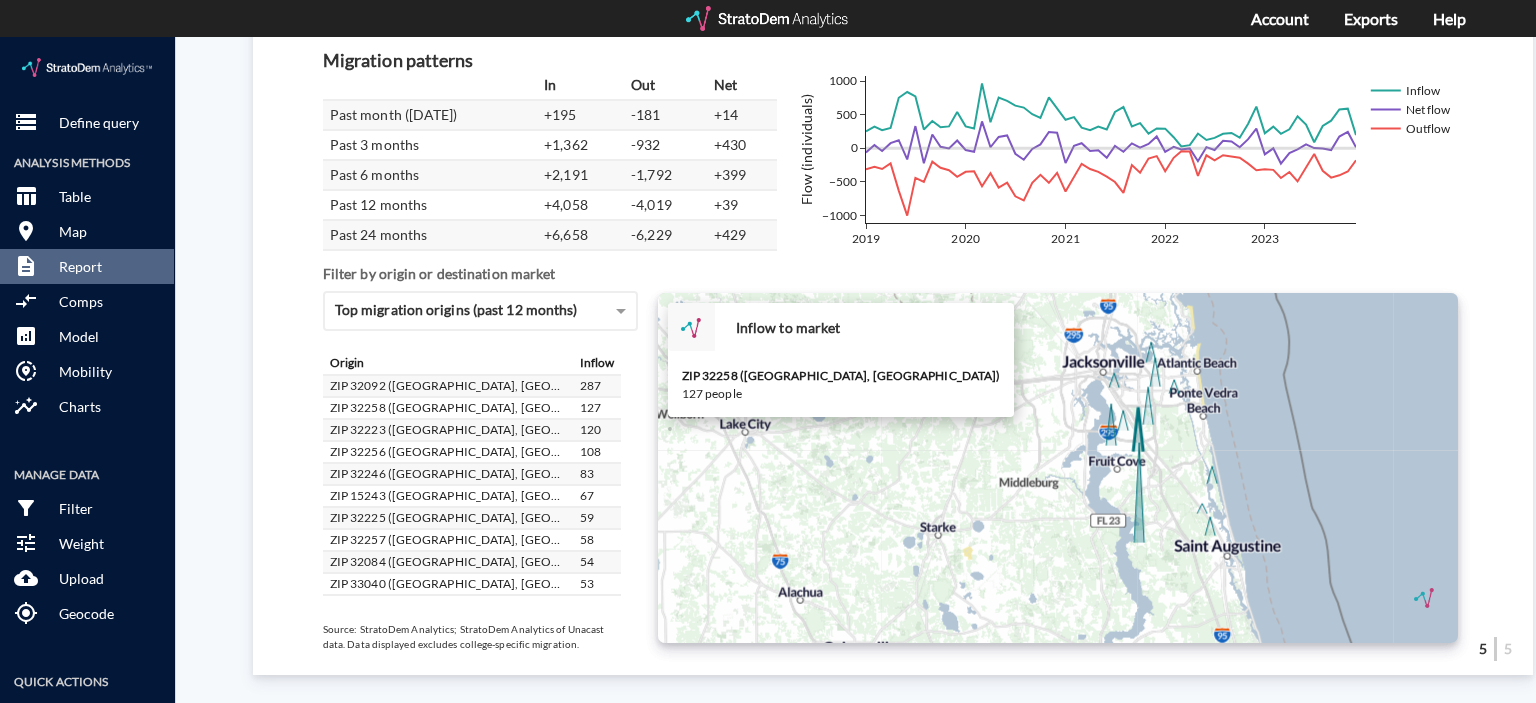 drag, startPoint x: 1156, startPoint y: 506, endPoint x: 1143, endPoint y: 398, distance: 108.779594 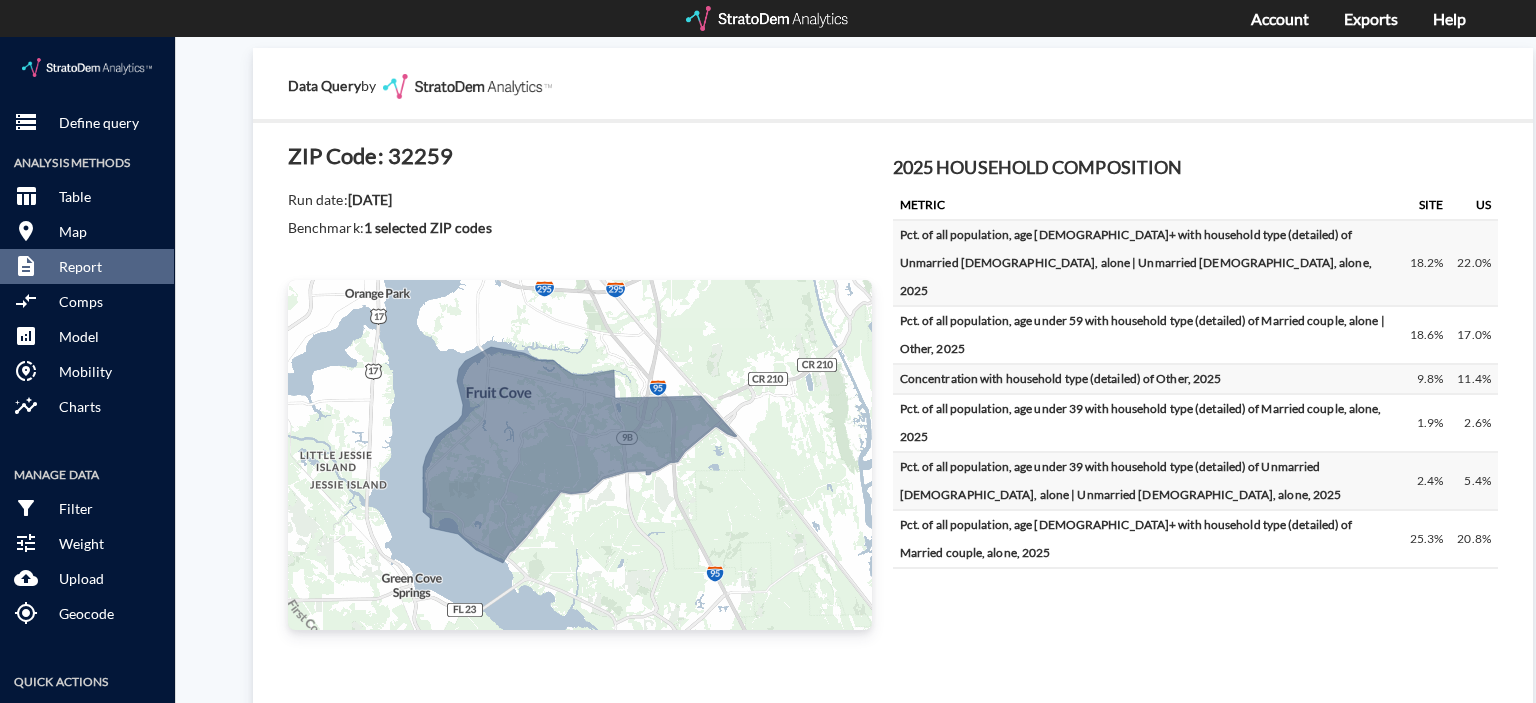 scroll, scrollTop: 369, scrollLeft: 0, axis: vertical 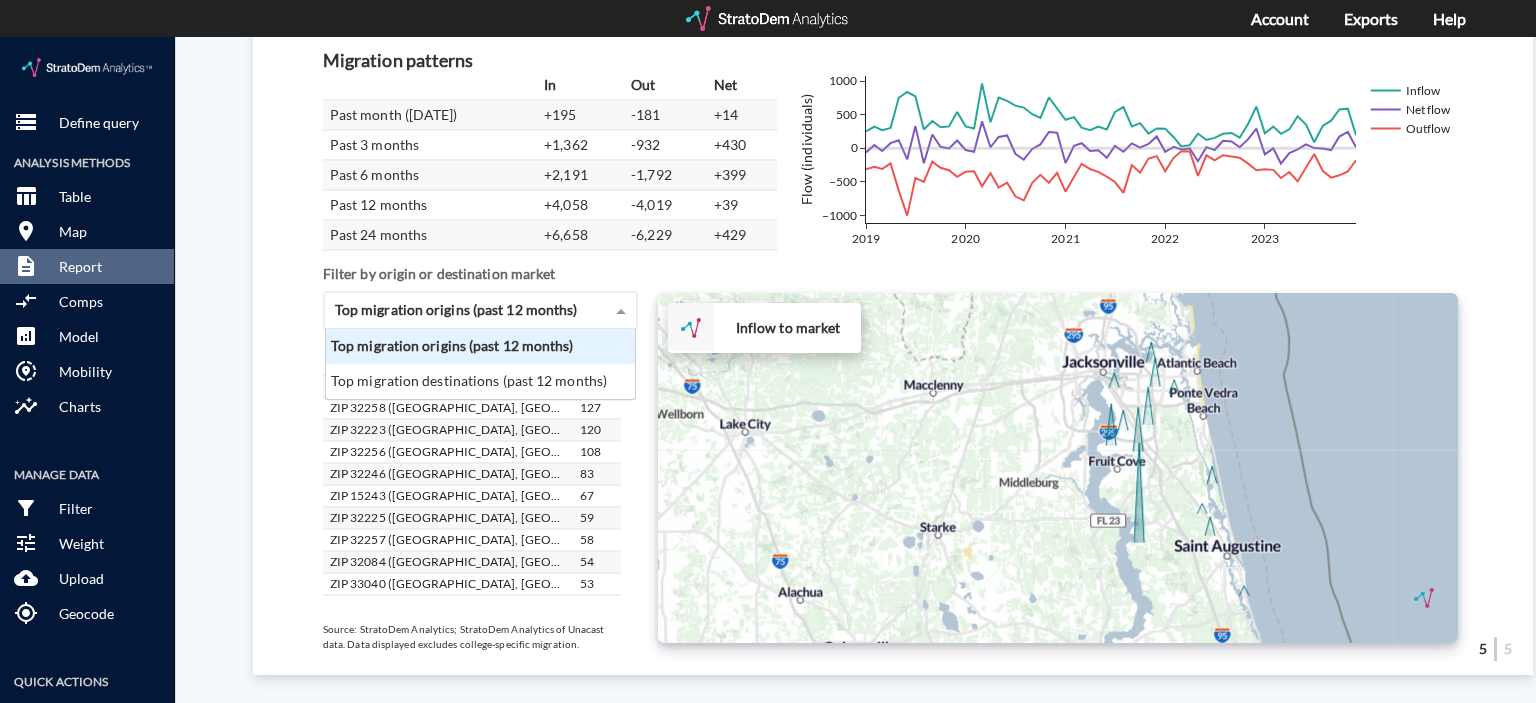 click on "Top migration origins (past 12 months)" 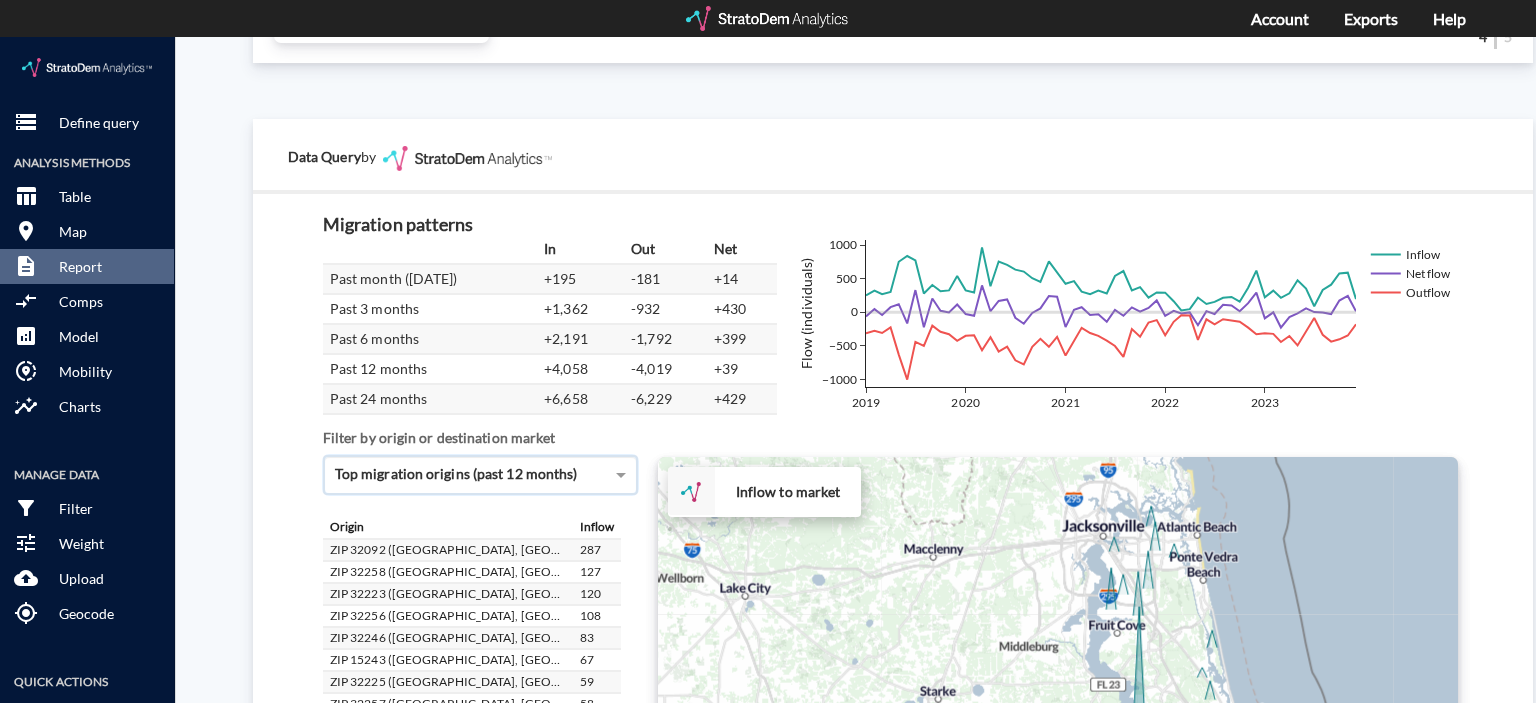 scroll, scrollTop: 3587, scrollLeft: 0, axis: vertical 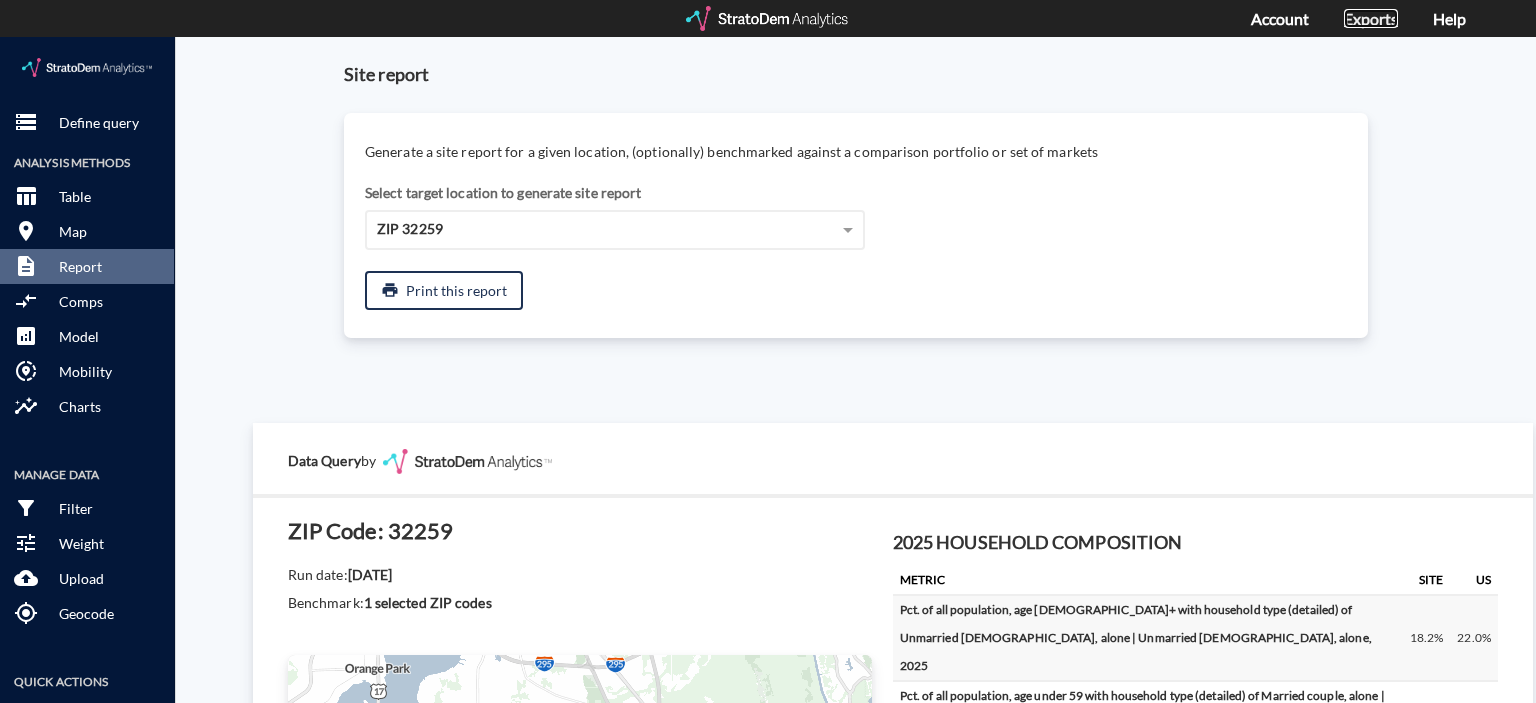 click on "Exports" at bounding box center [1371, 18] 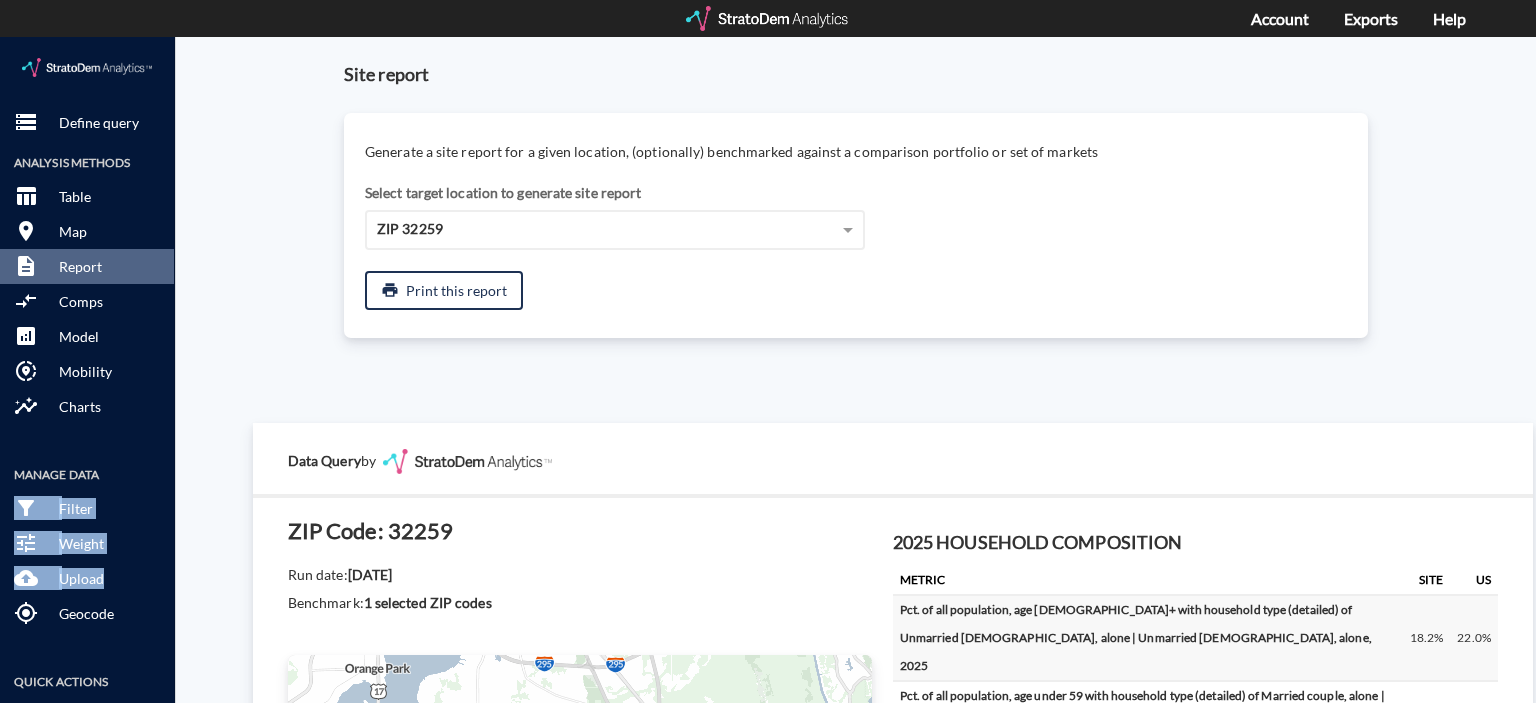 drag, startPoint x: 161, startPoint y: 454, endPoint x: 164, endPoint y: 576, distance: 122.03688 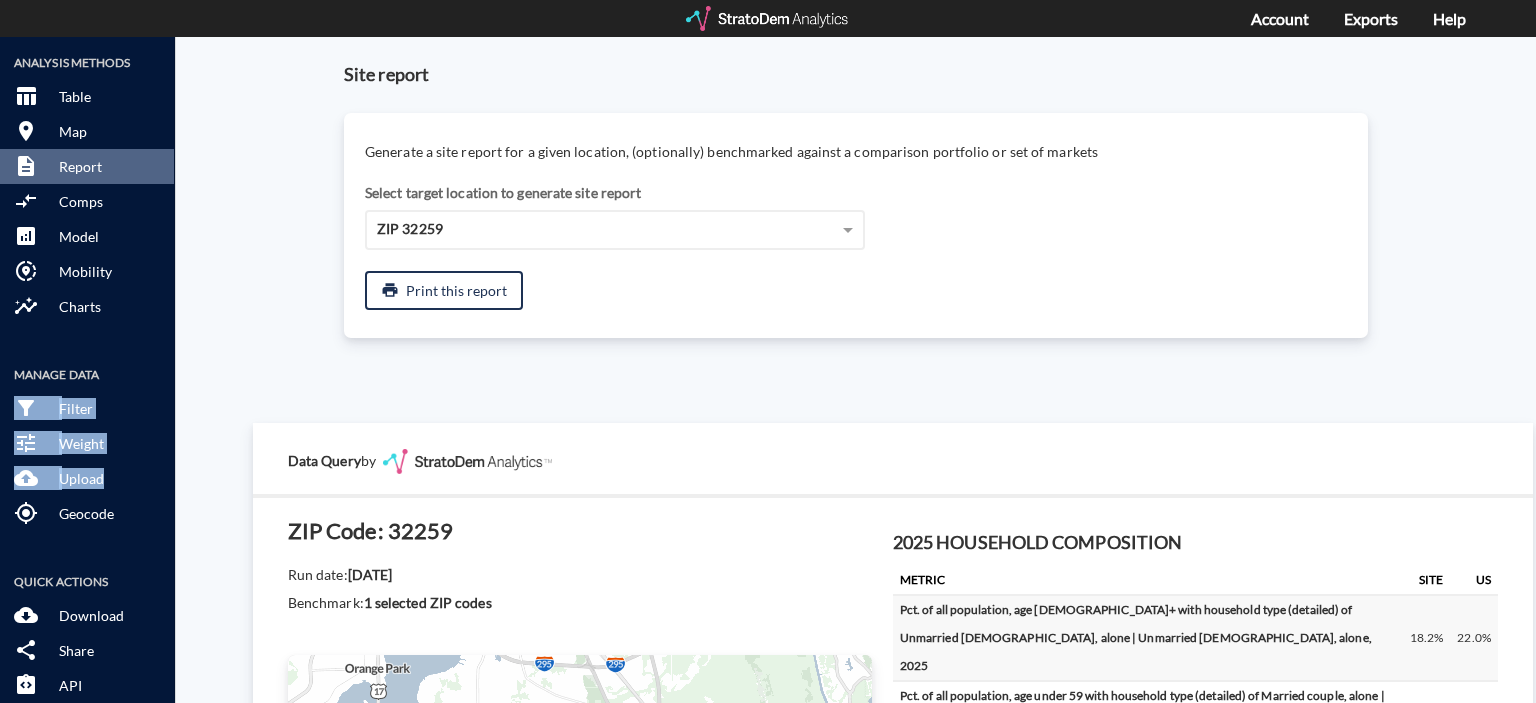 scroll, scrollTop: 120, scrollLeft: 0, axis: vertical 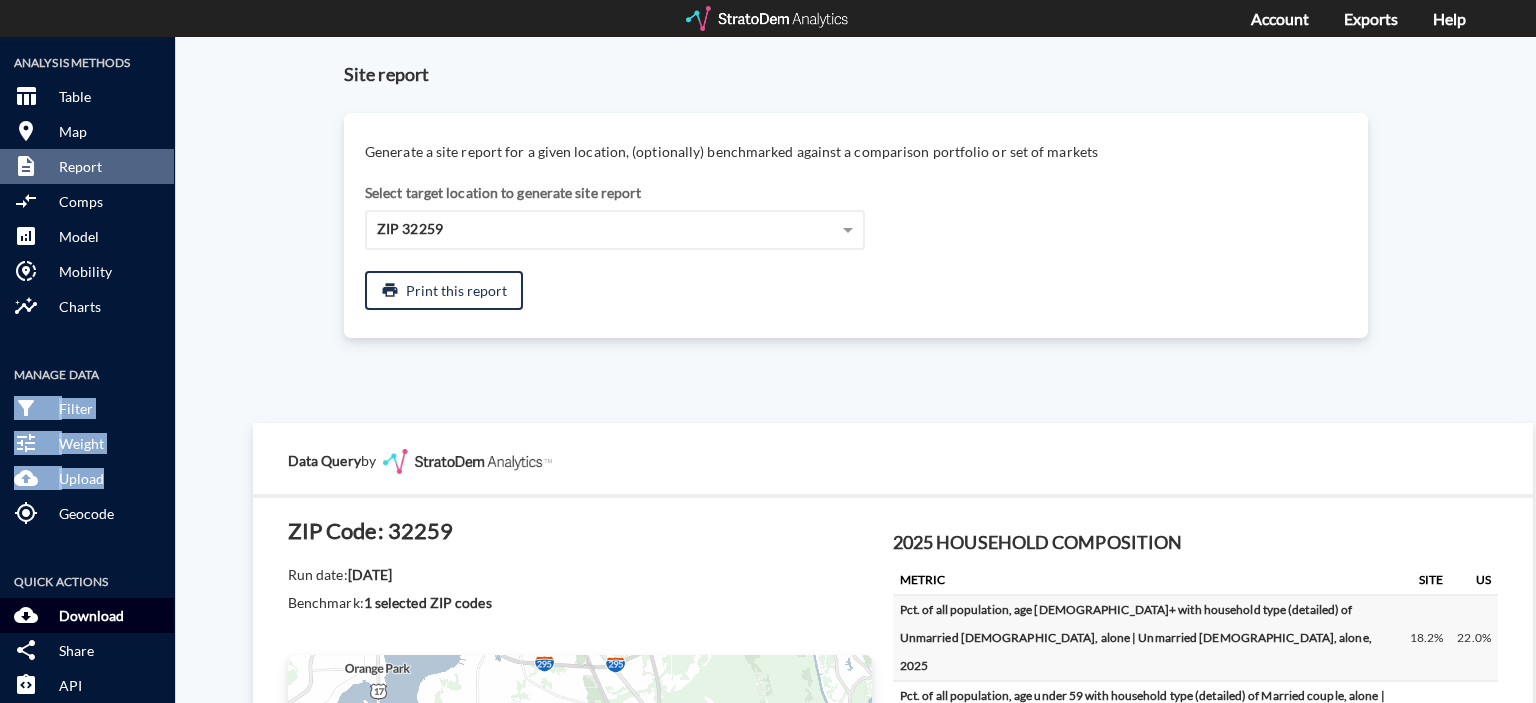 click on "Download" 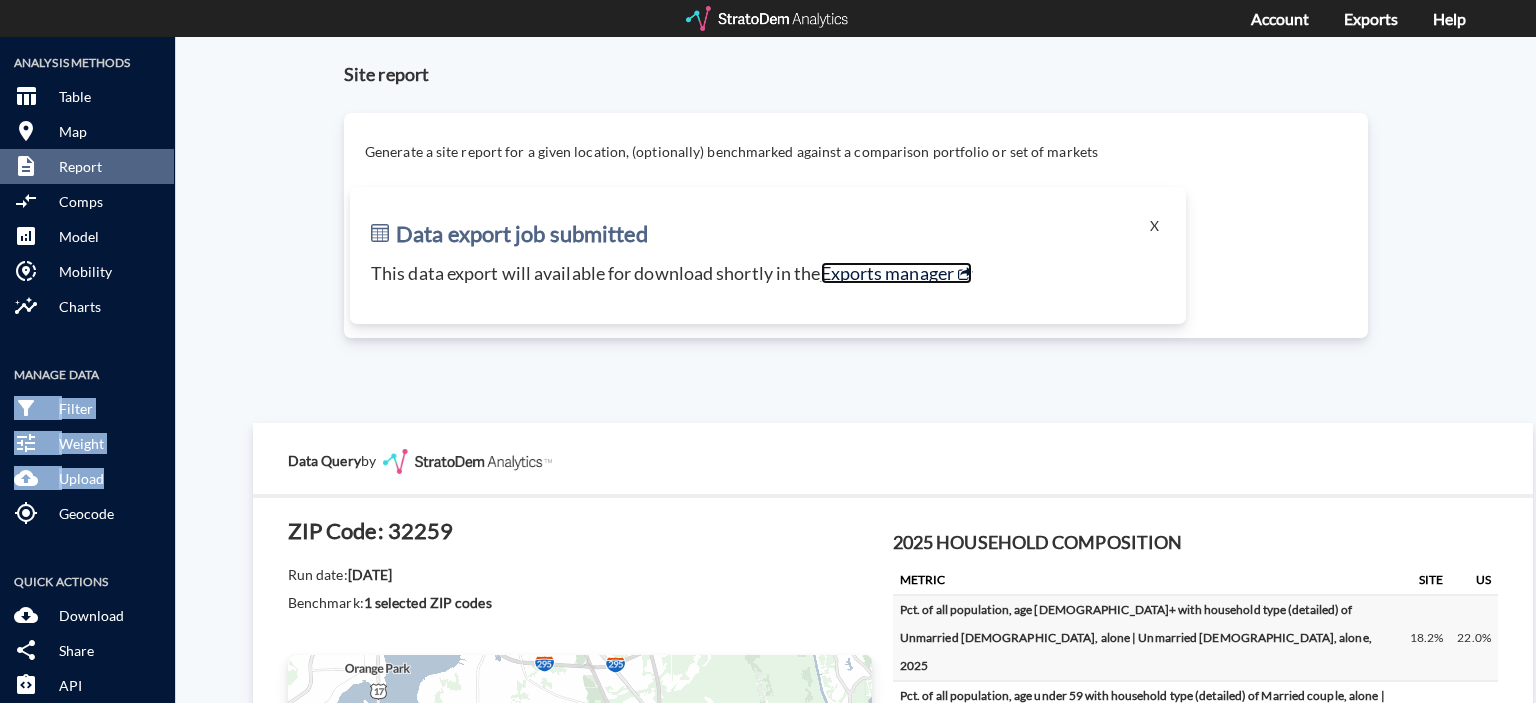 click on "Exports manager" 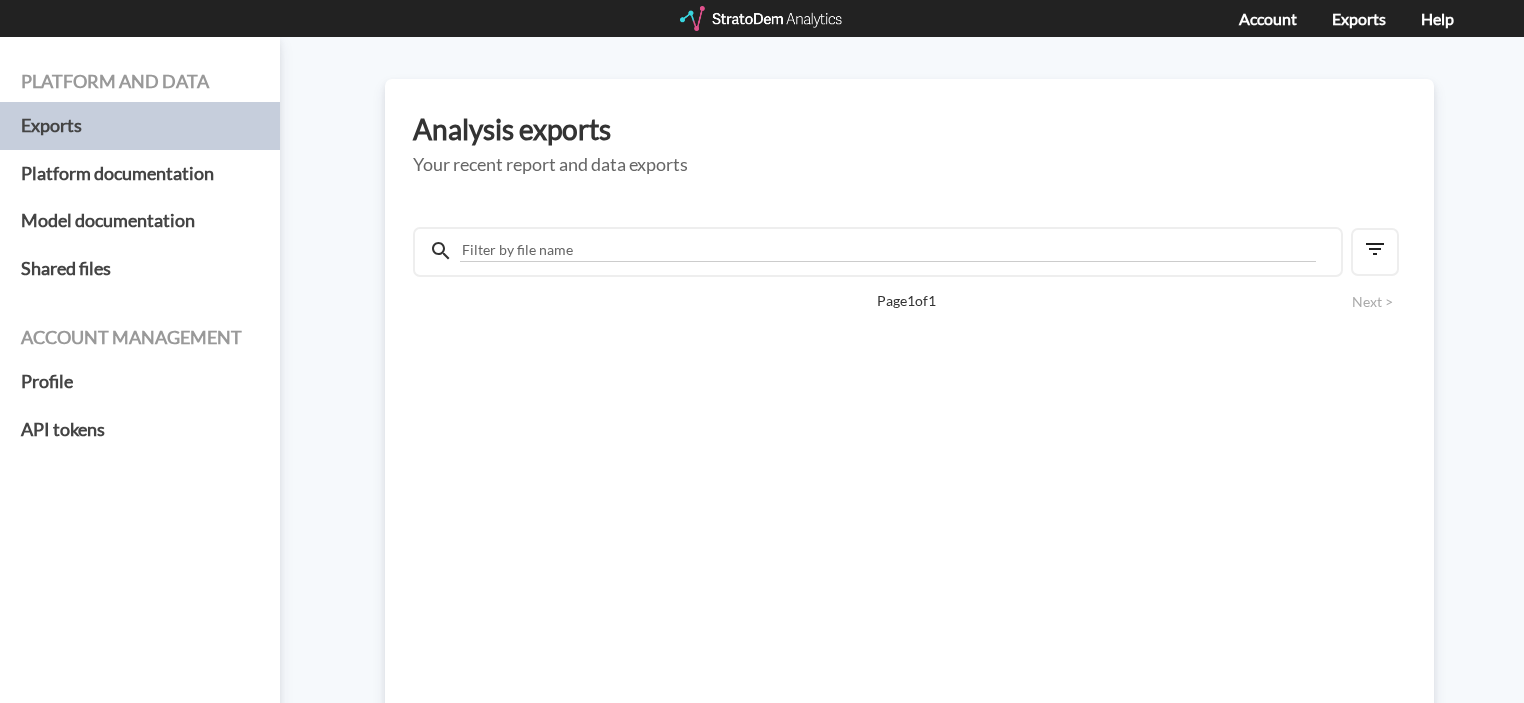 scroll, scrollTop: 0, scrollLeft: 0, axis: both 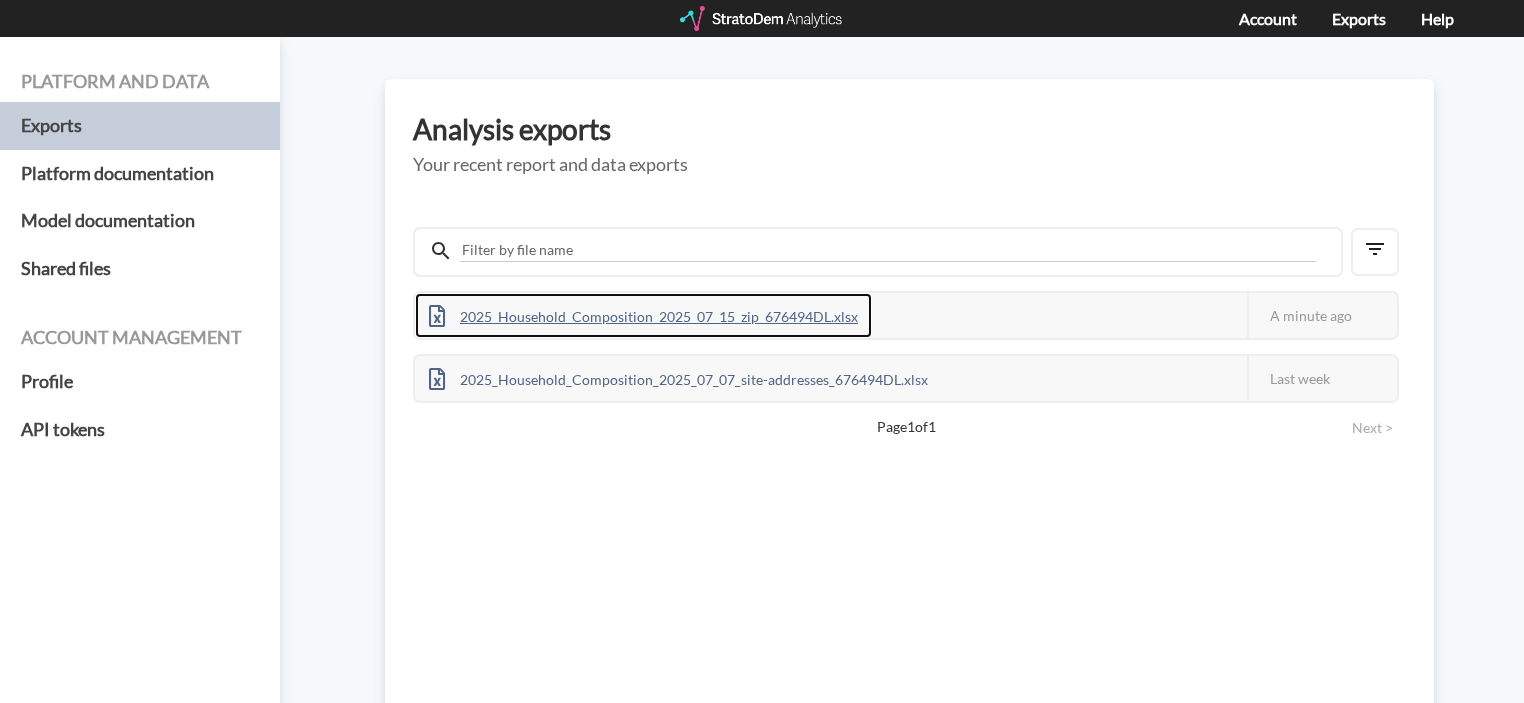 click on "2025_Household_Composition_2025_07_15_zip_676494DL.xlsx" at bounding box center (643, 315) 